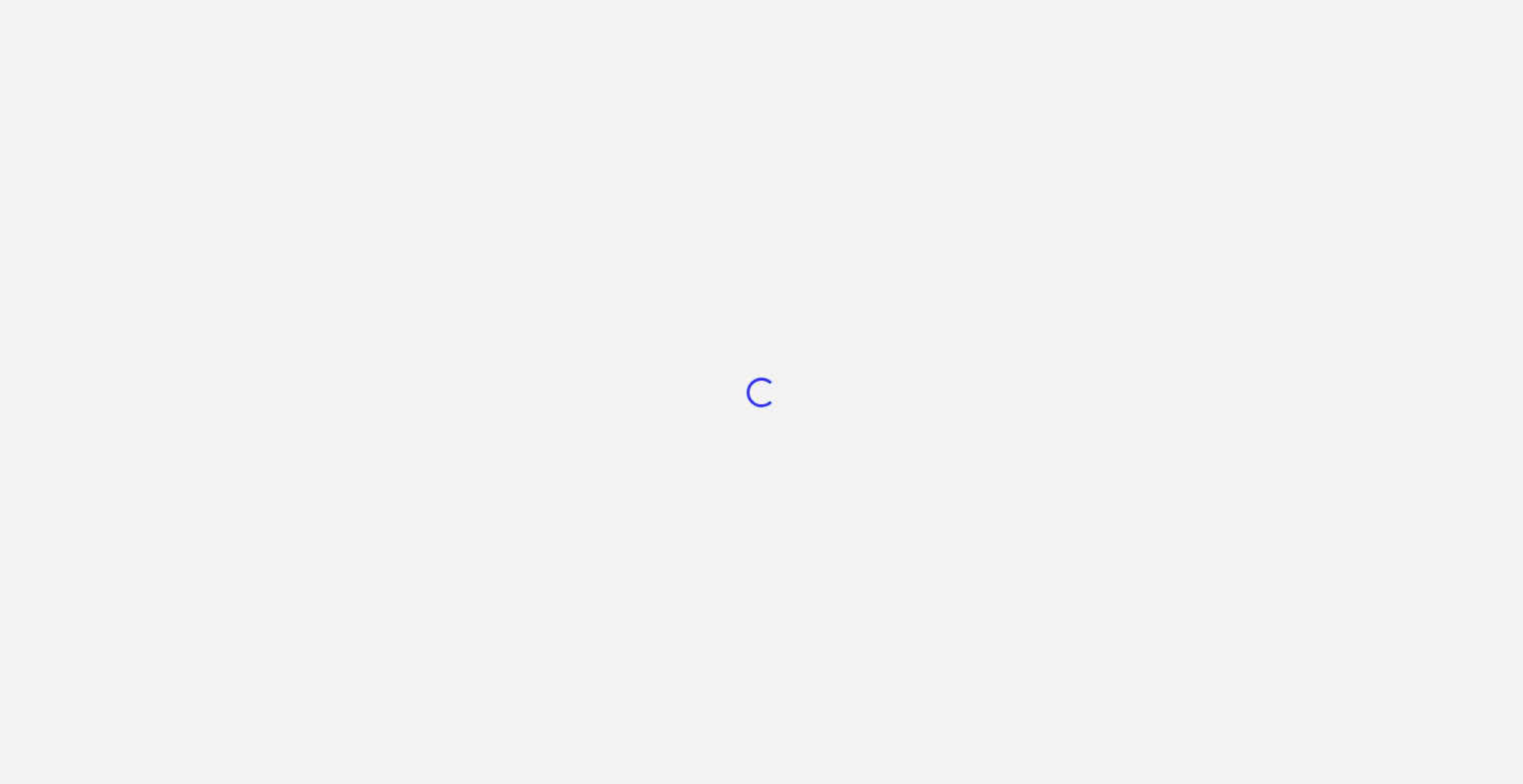 scroll, scrollTop: 0, scrollLeft: 0, axis: both 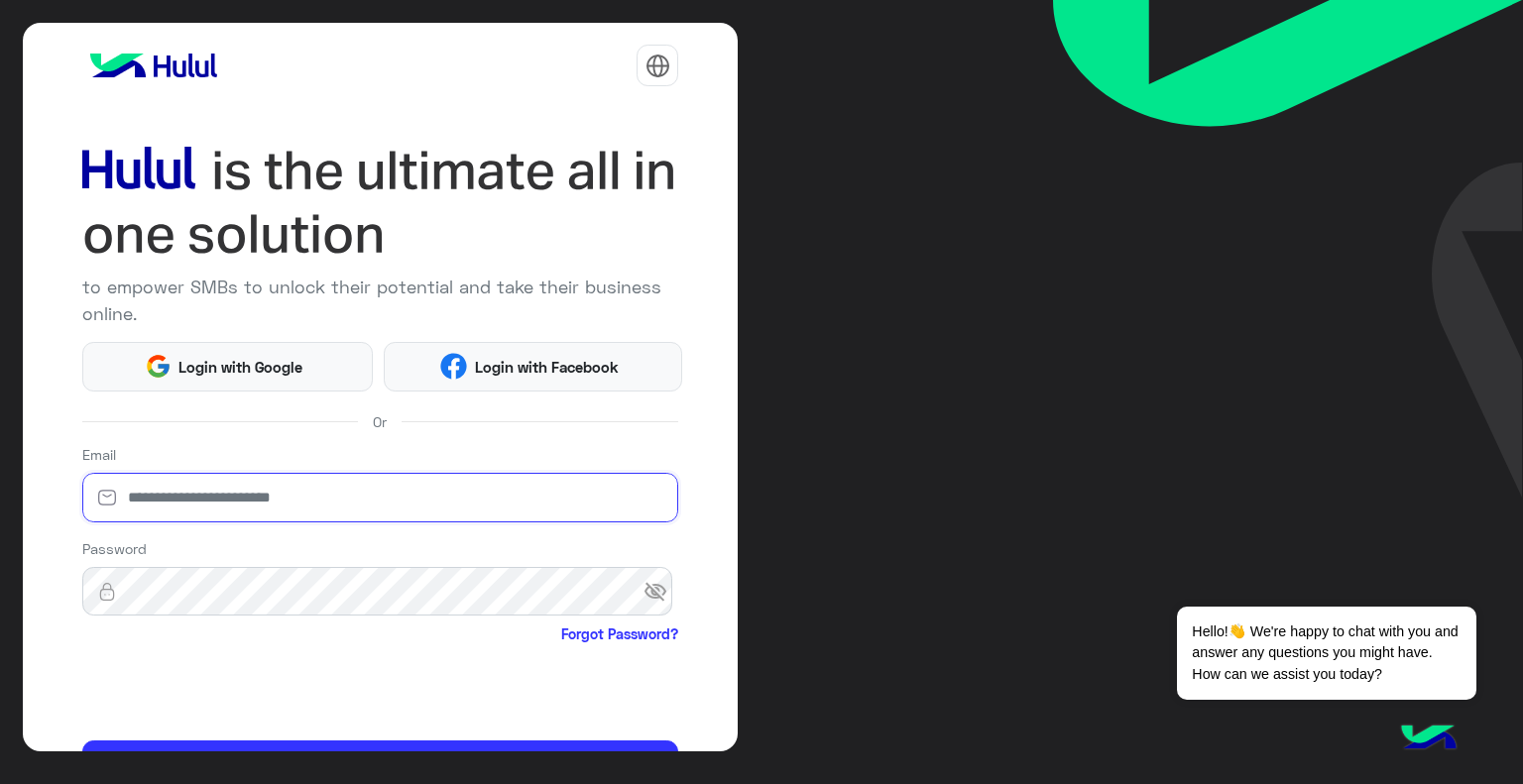 click at bounding box center [381, 498] 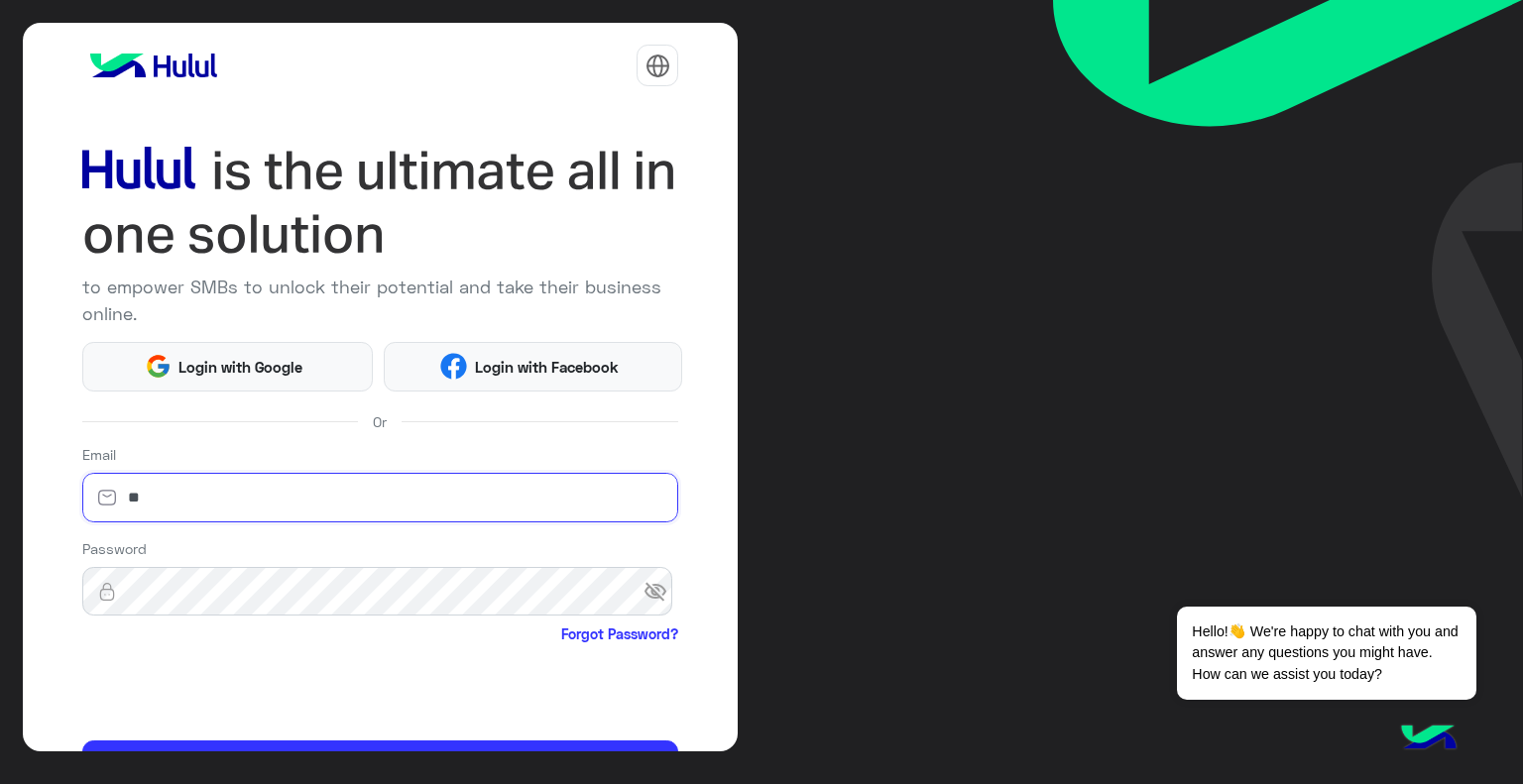 type on "*" 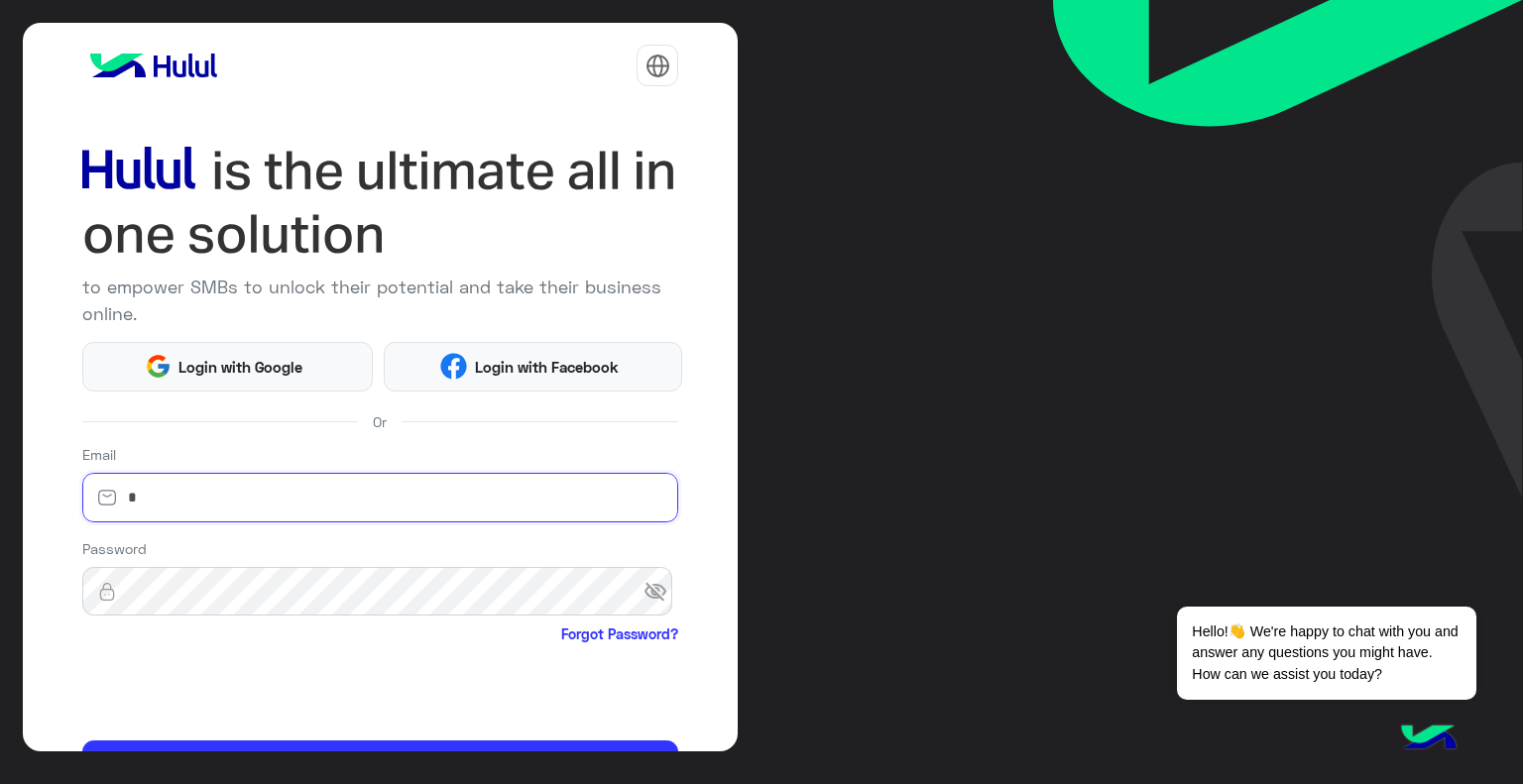 type 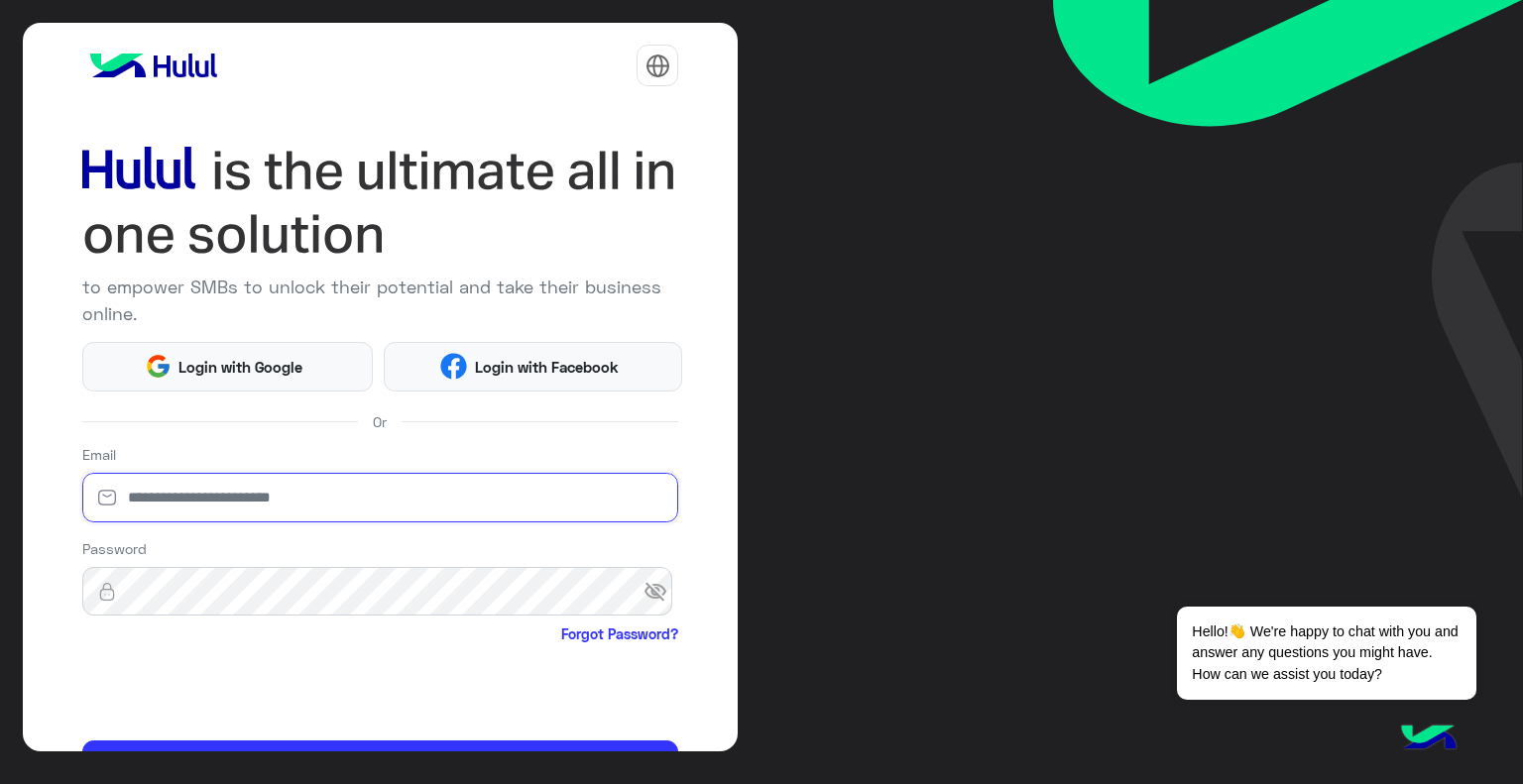 scroll, scrollTop: 113, scrollLeft: 0, axis: vertical 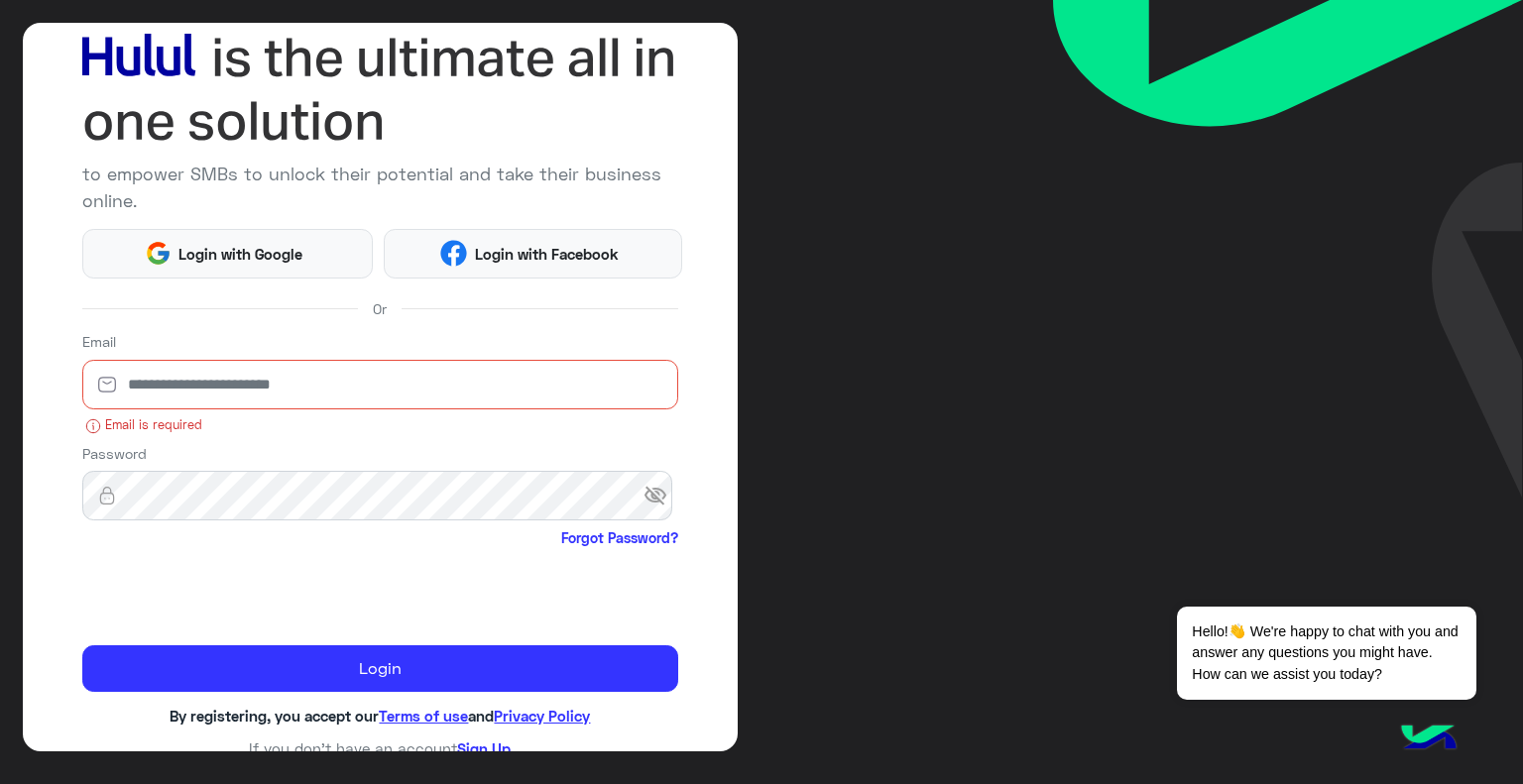 click on "to empower SMBs to unlock their potential and take their business online. Login with Google Login with Facebook Or Email   Email is required
Password  visibility_off   Forgot Password?   Login  By registering, you accept our  Terms of use  and  Privacy Policy   If you don’t have an account  Sign Up" 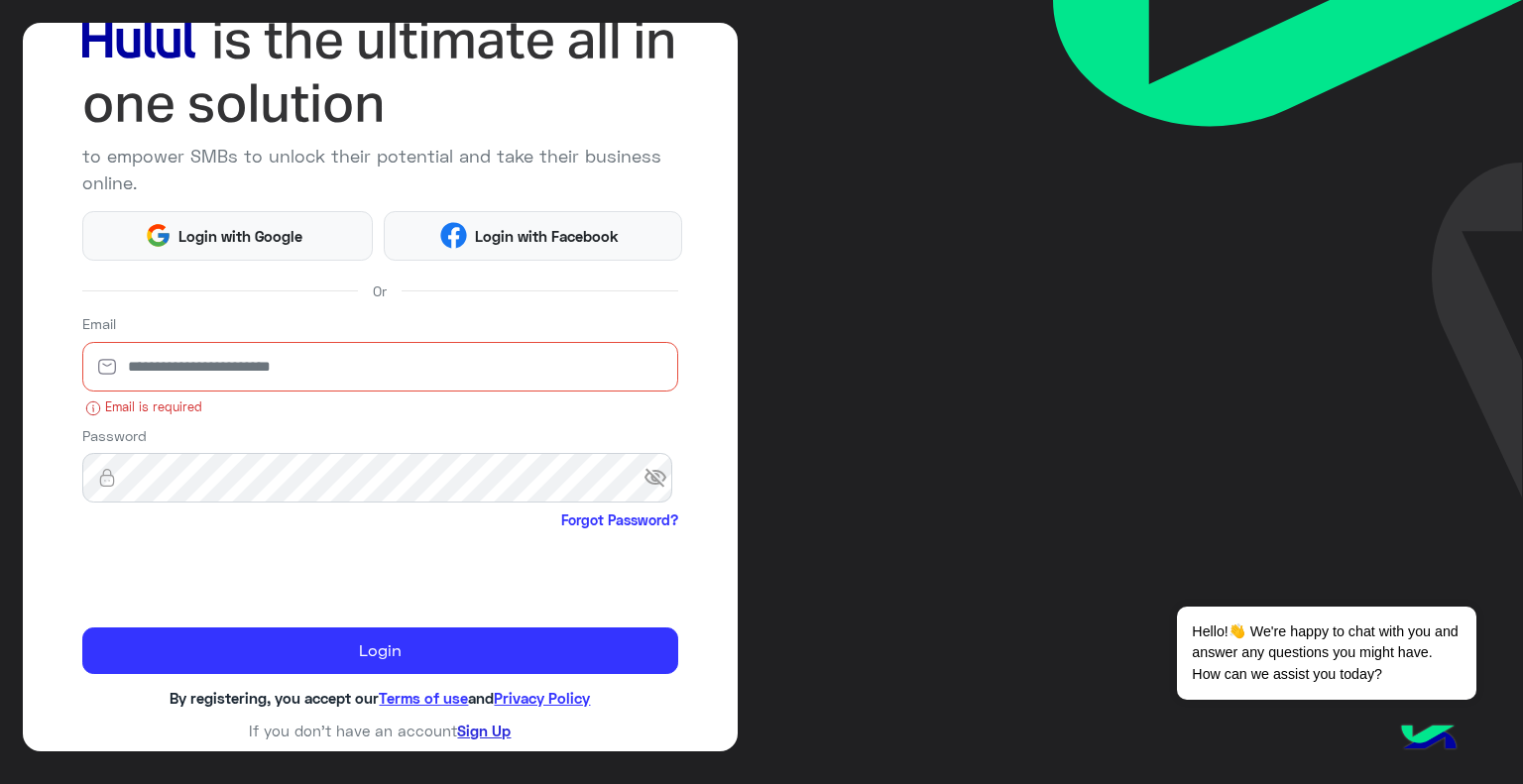 click on "Sign Up" 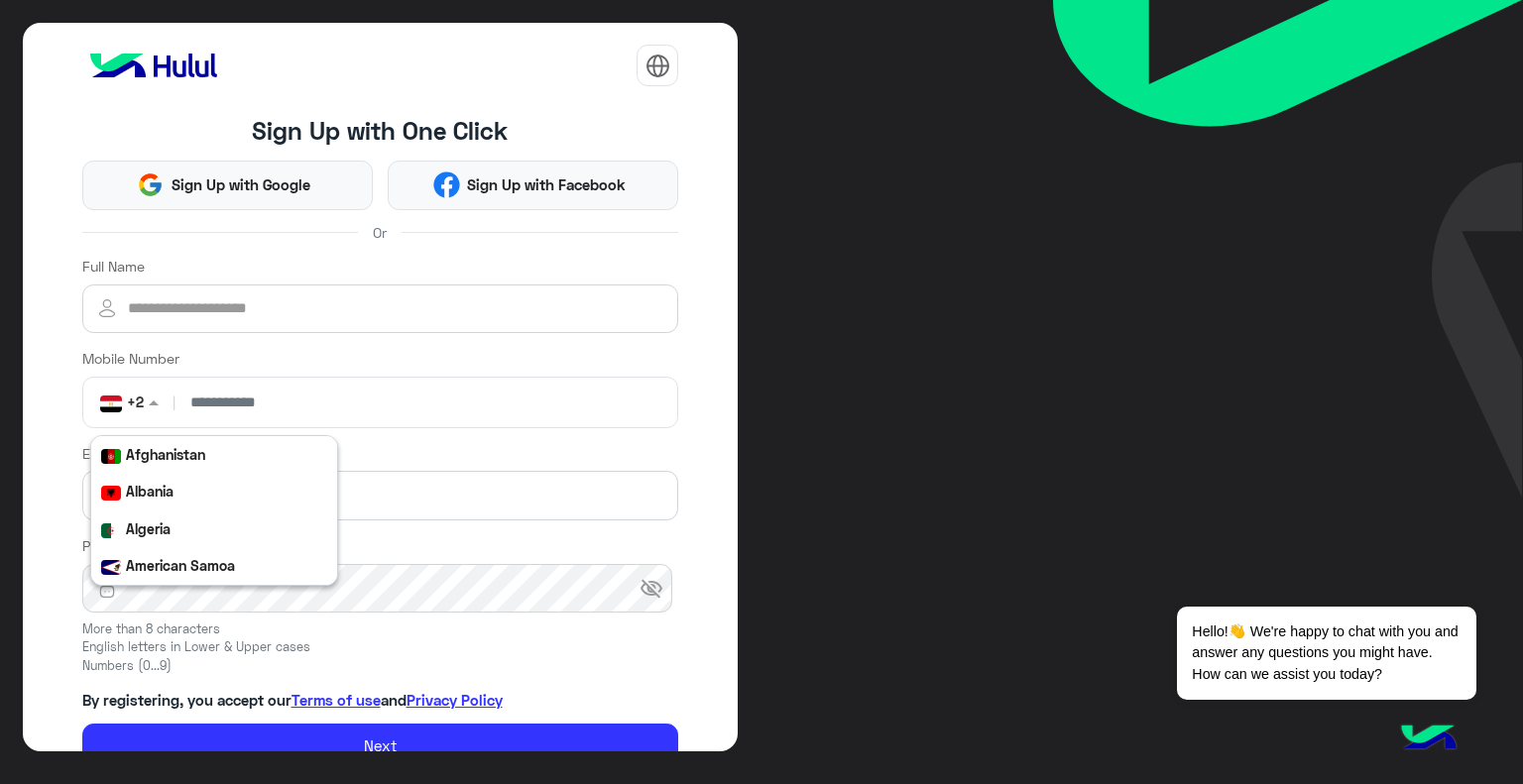 click on "non  +2" 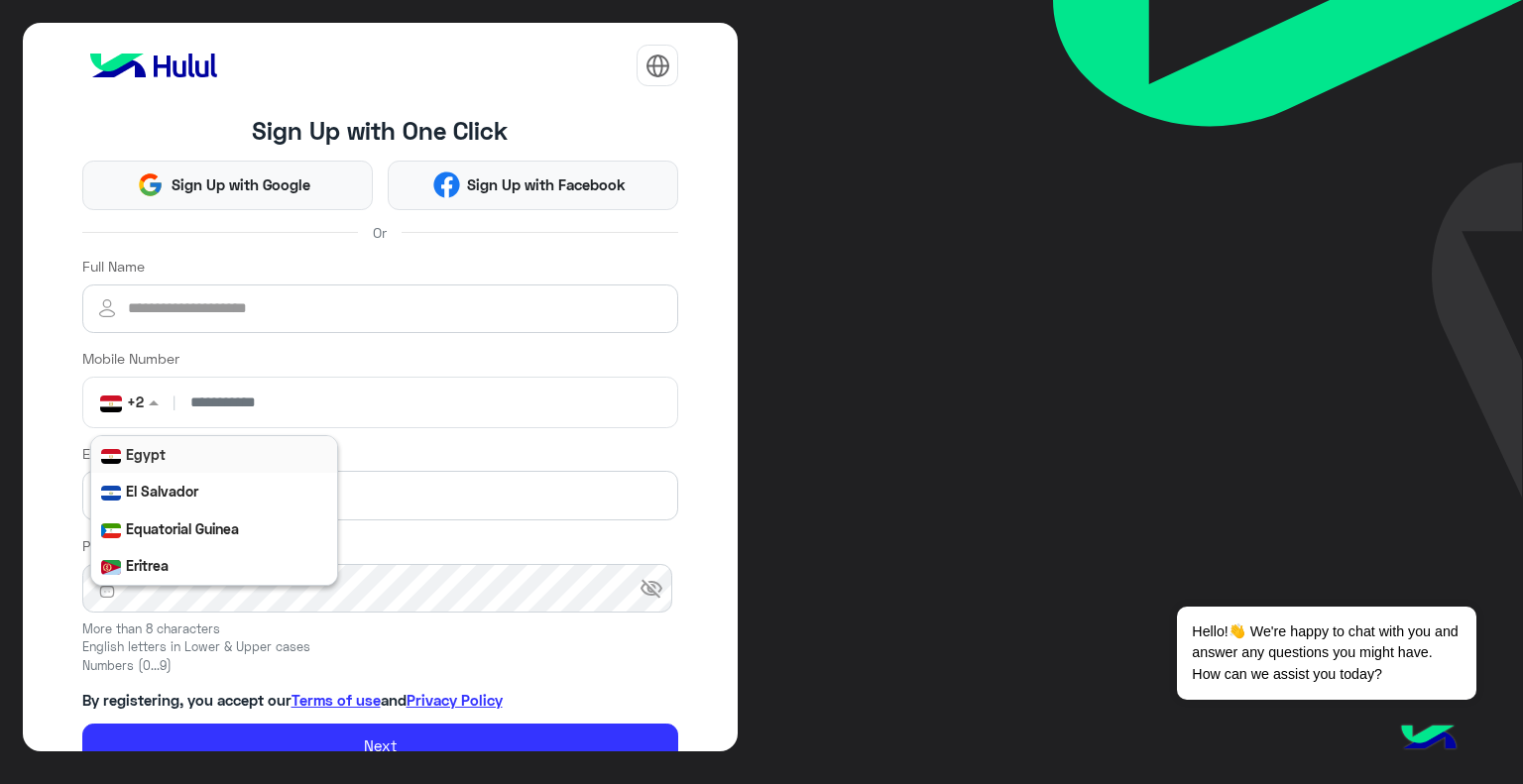 scroll, scrollTop: 62, scrollLeft: 0, axis: vertical 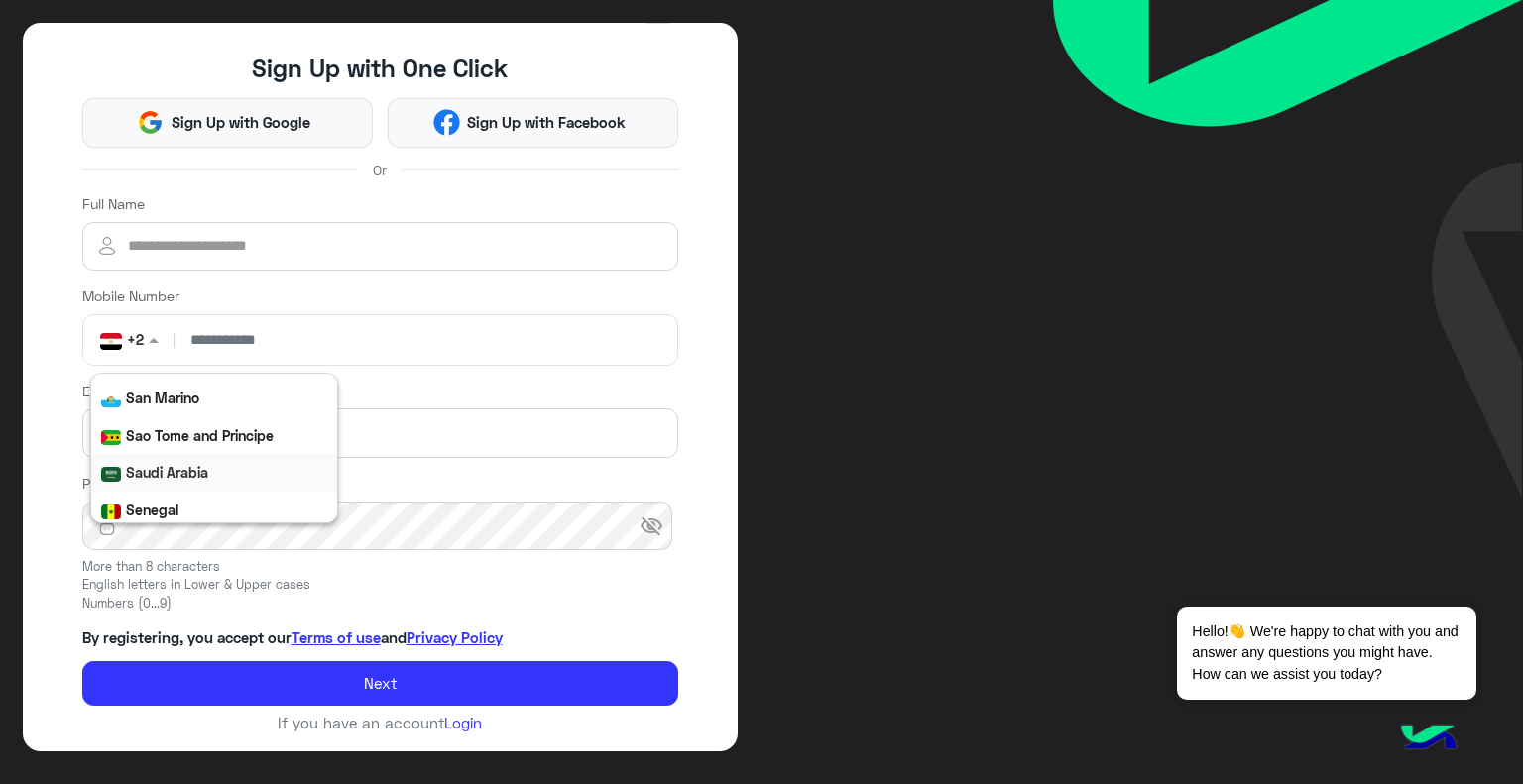 click on "Saudi Arabia" at bounding box center (167, 472) 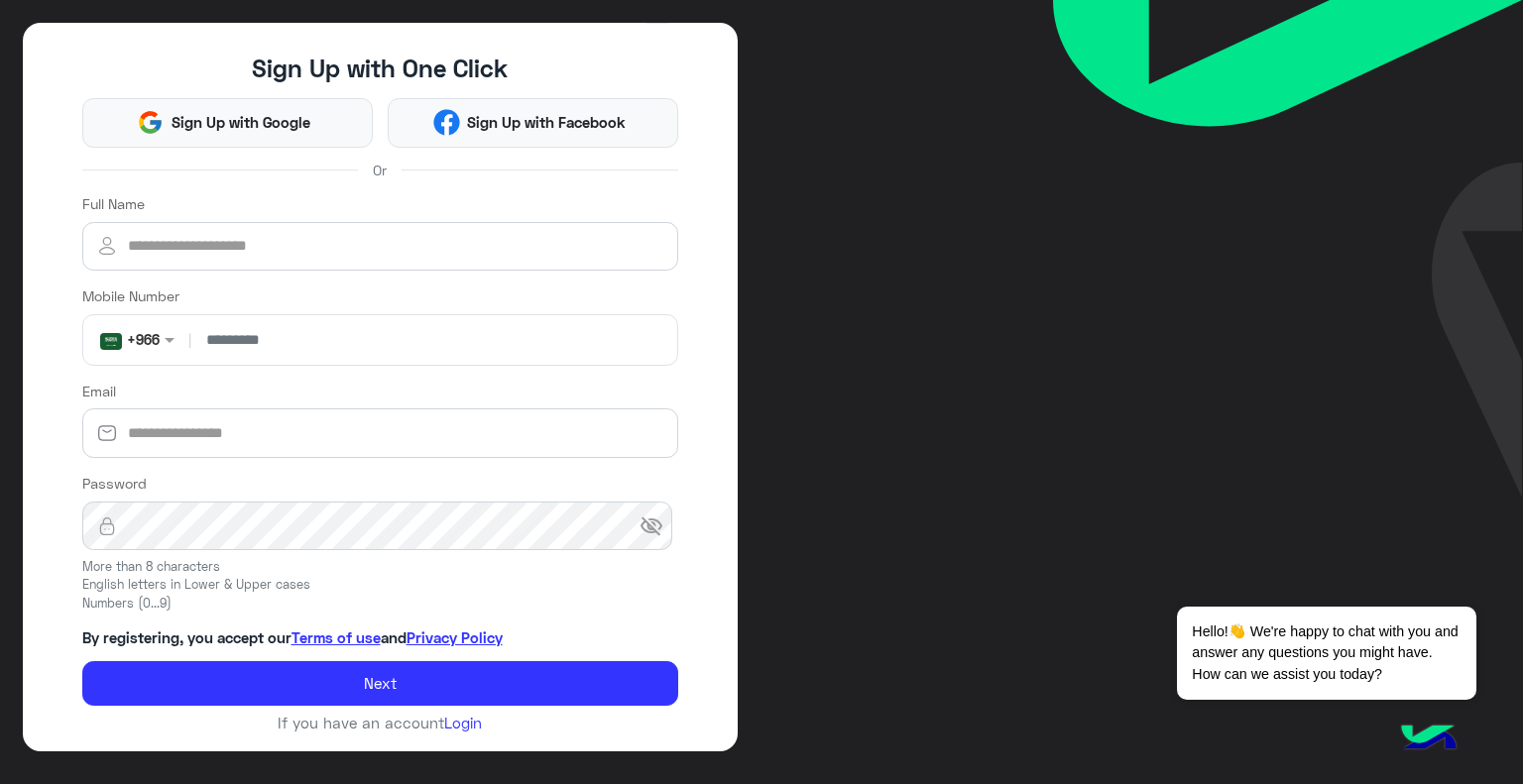 click 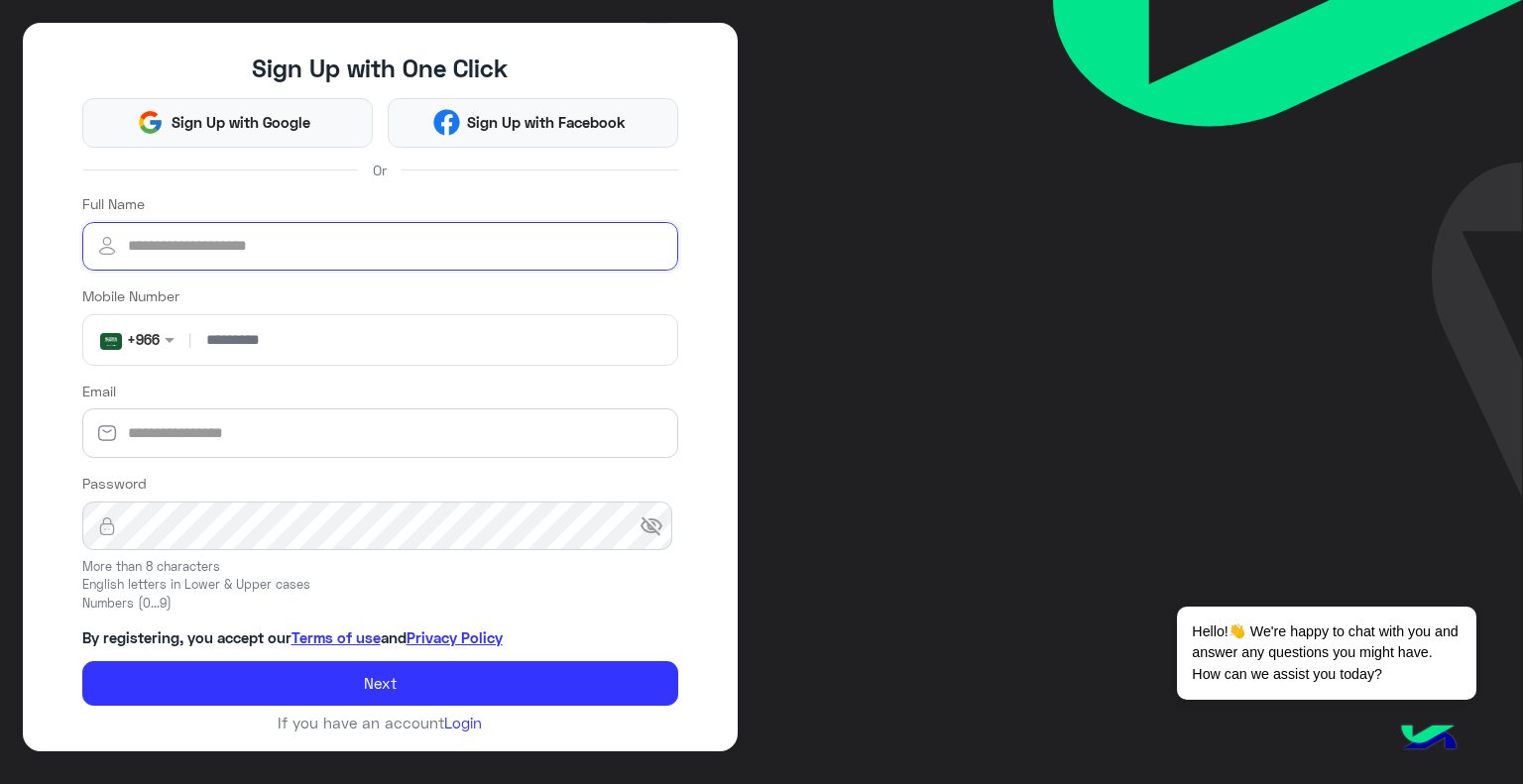 click on "Full Name" at bounding box center [381, 247] 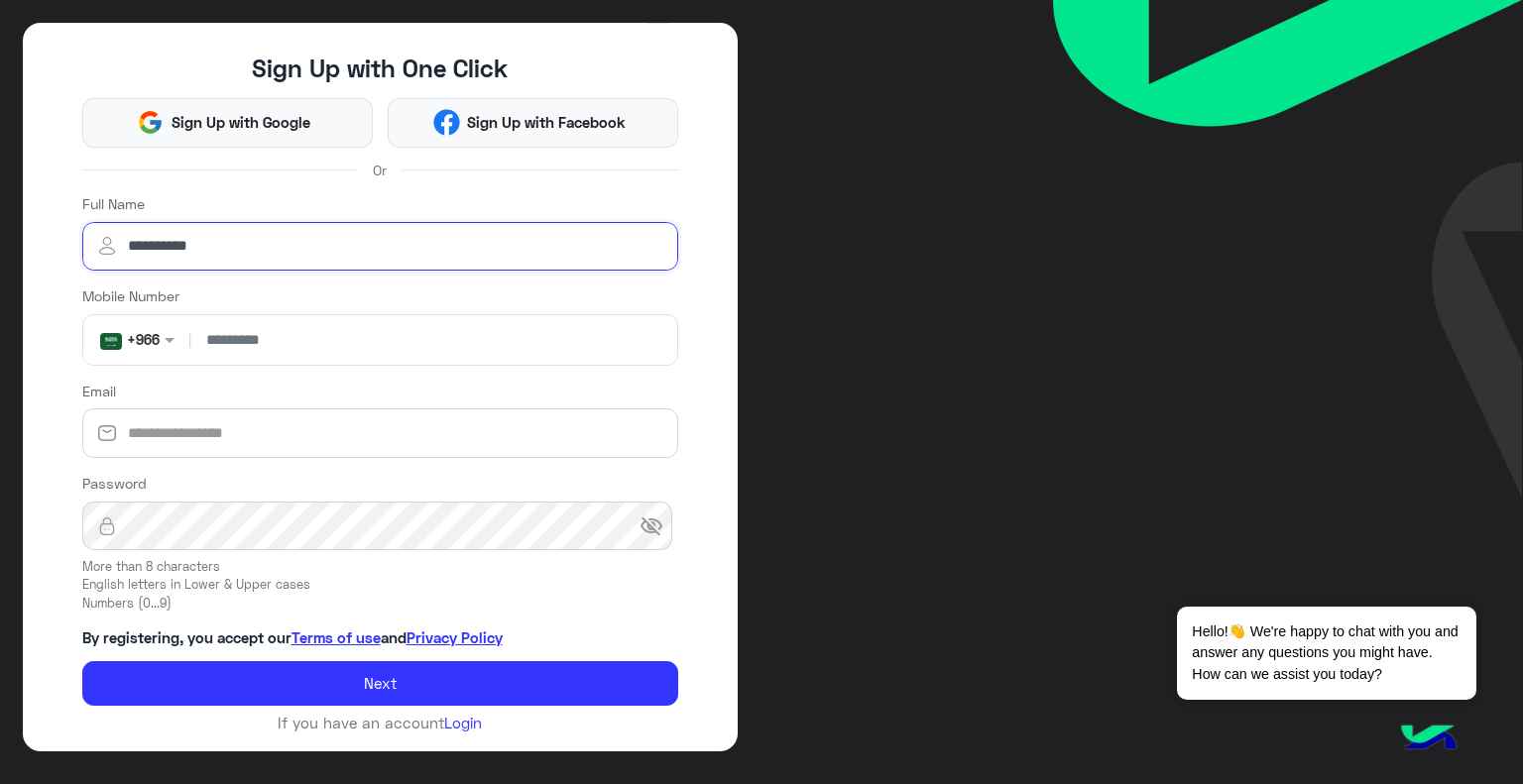 type on "**********" 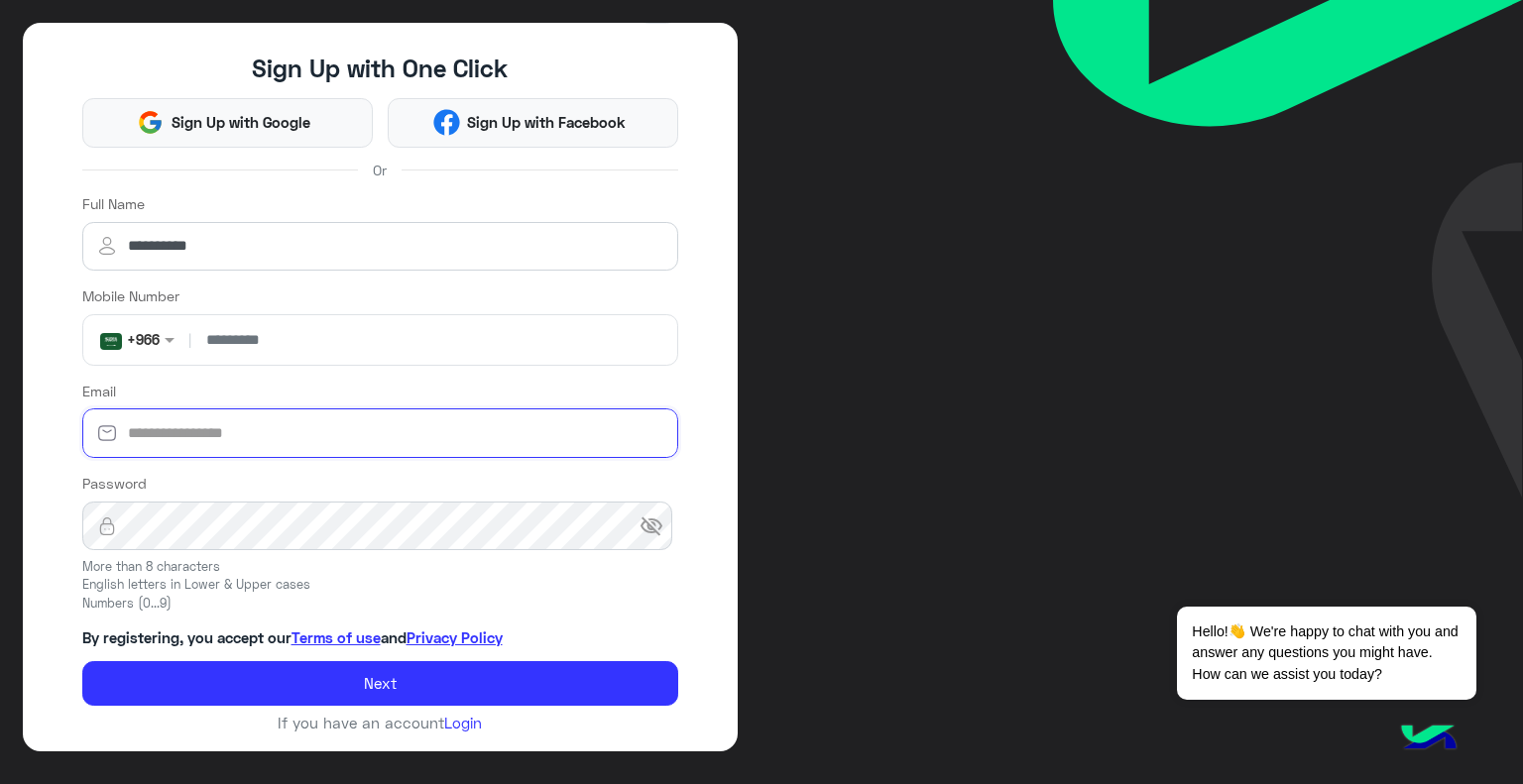 click on "Email" at bounding box center [381, 433] 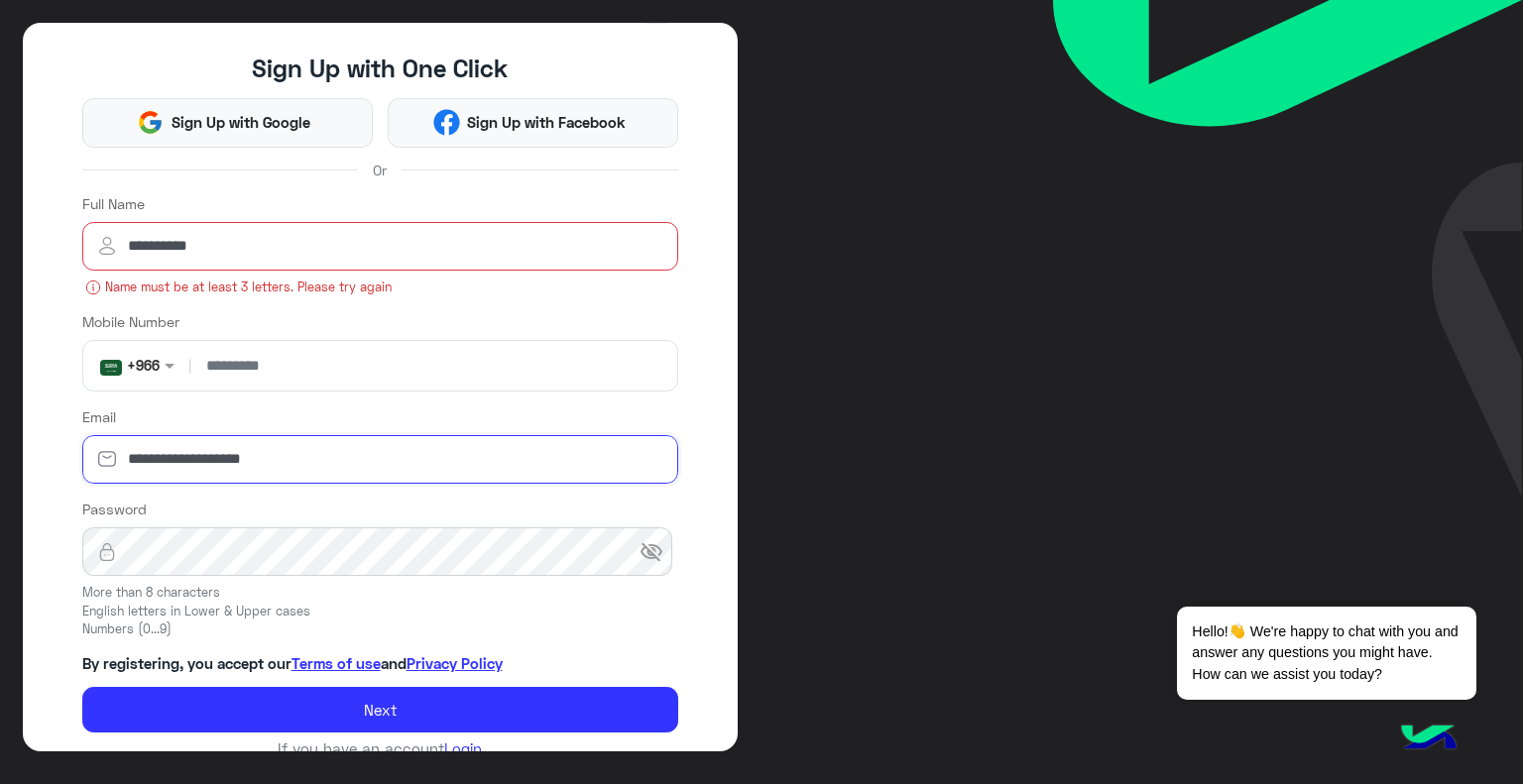 type on "**********" 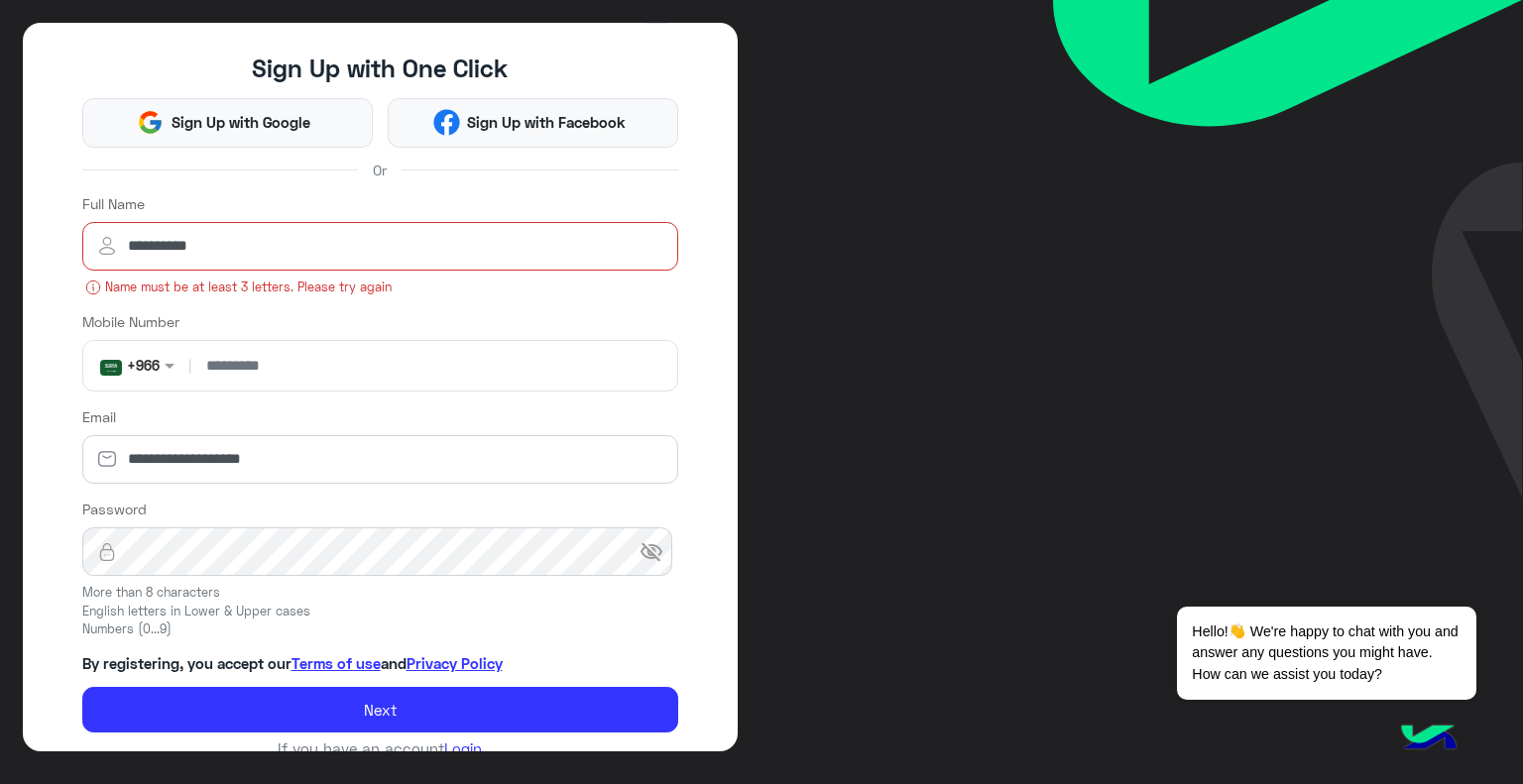 click on "**********" at bounding box center (381, 247) 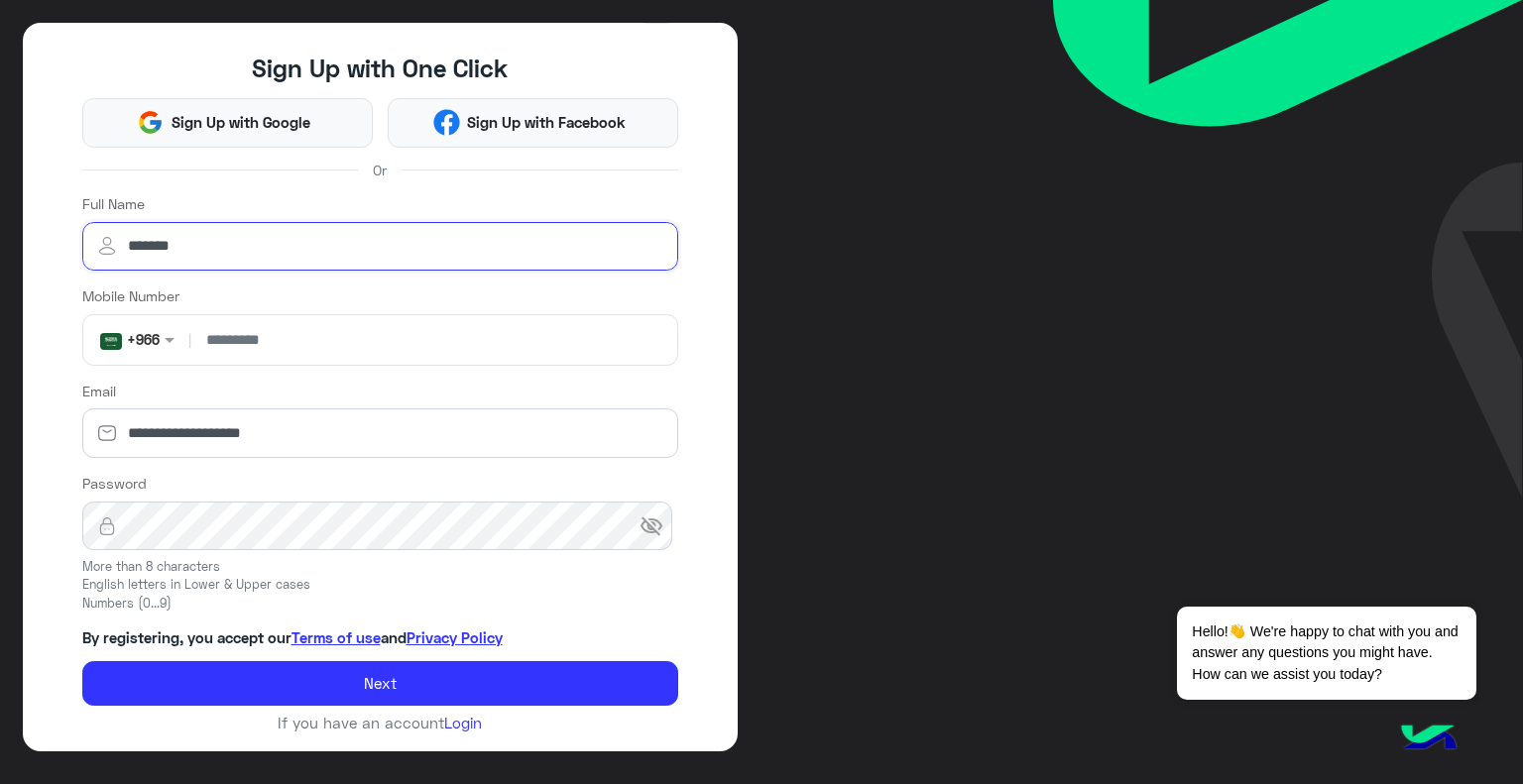 type on "*******" 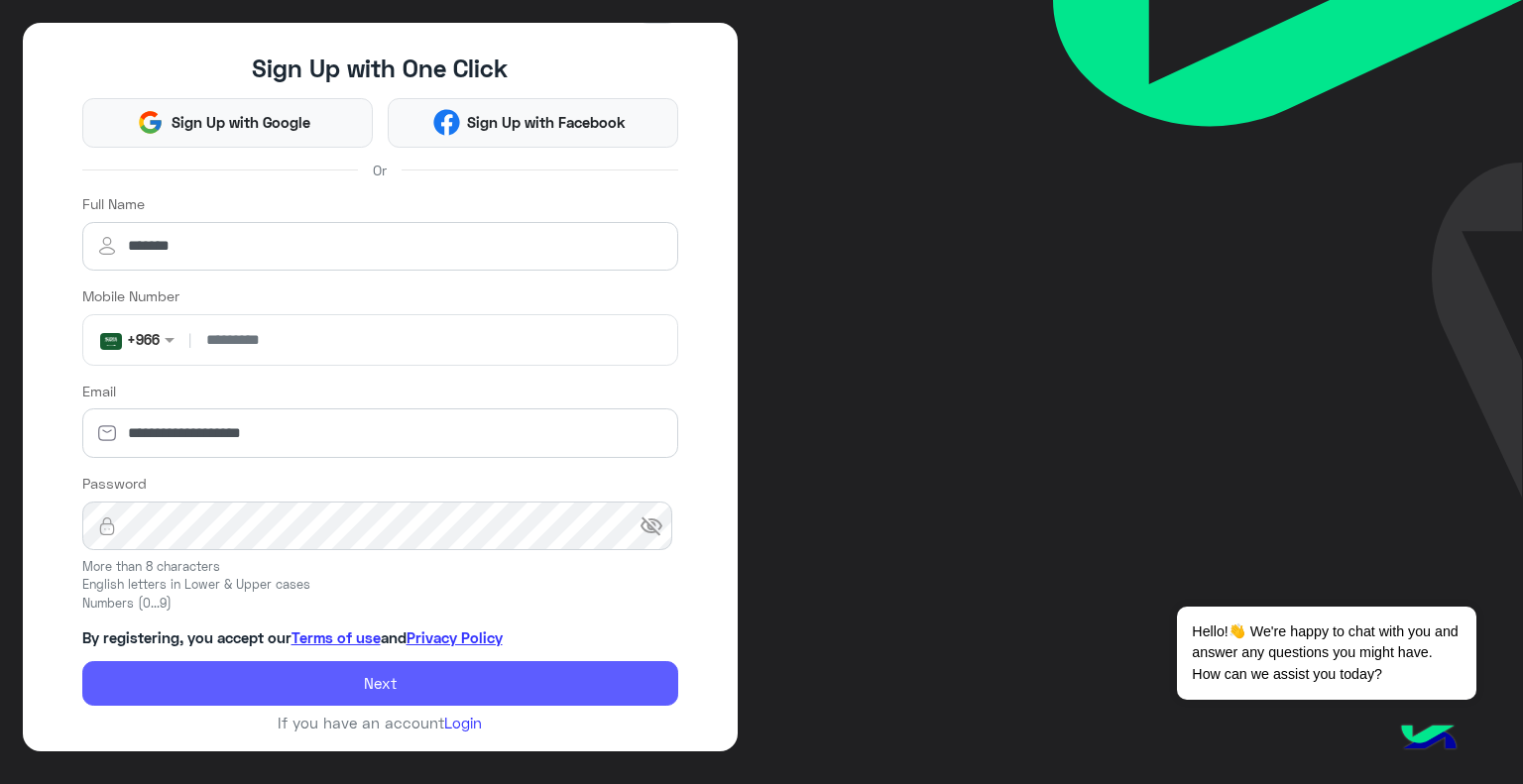 click on "Next" 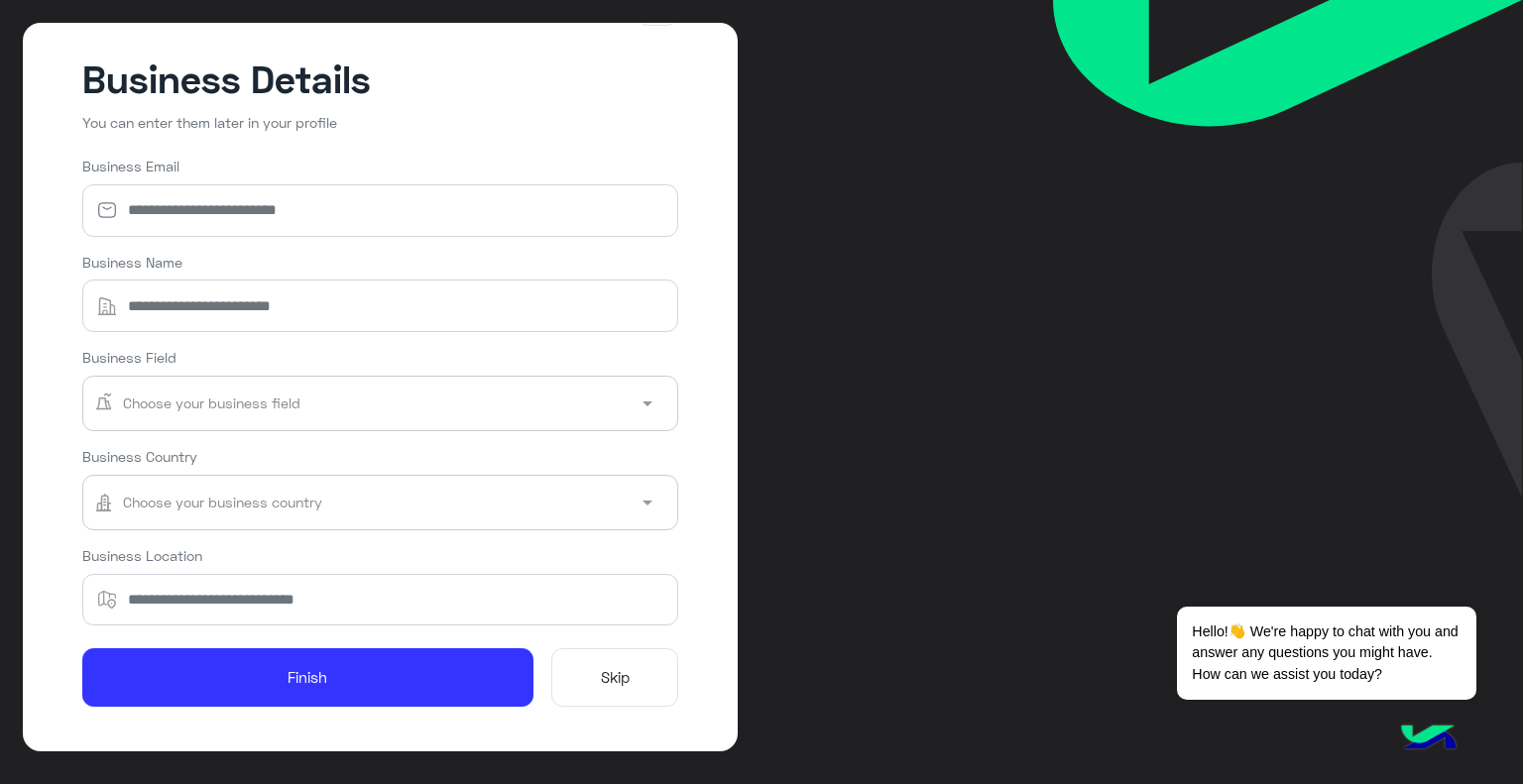 scroll, scrollTop: 59, scrollLeft: 0, axis: vertical 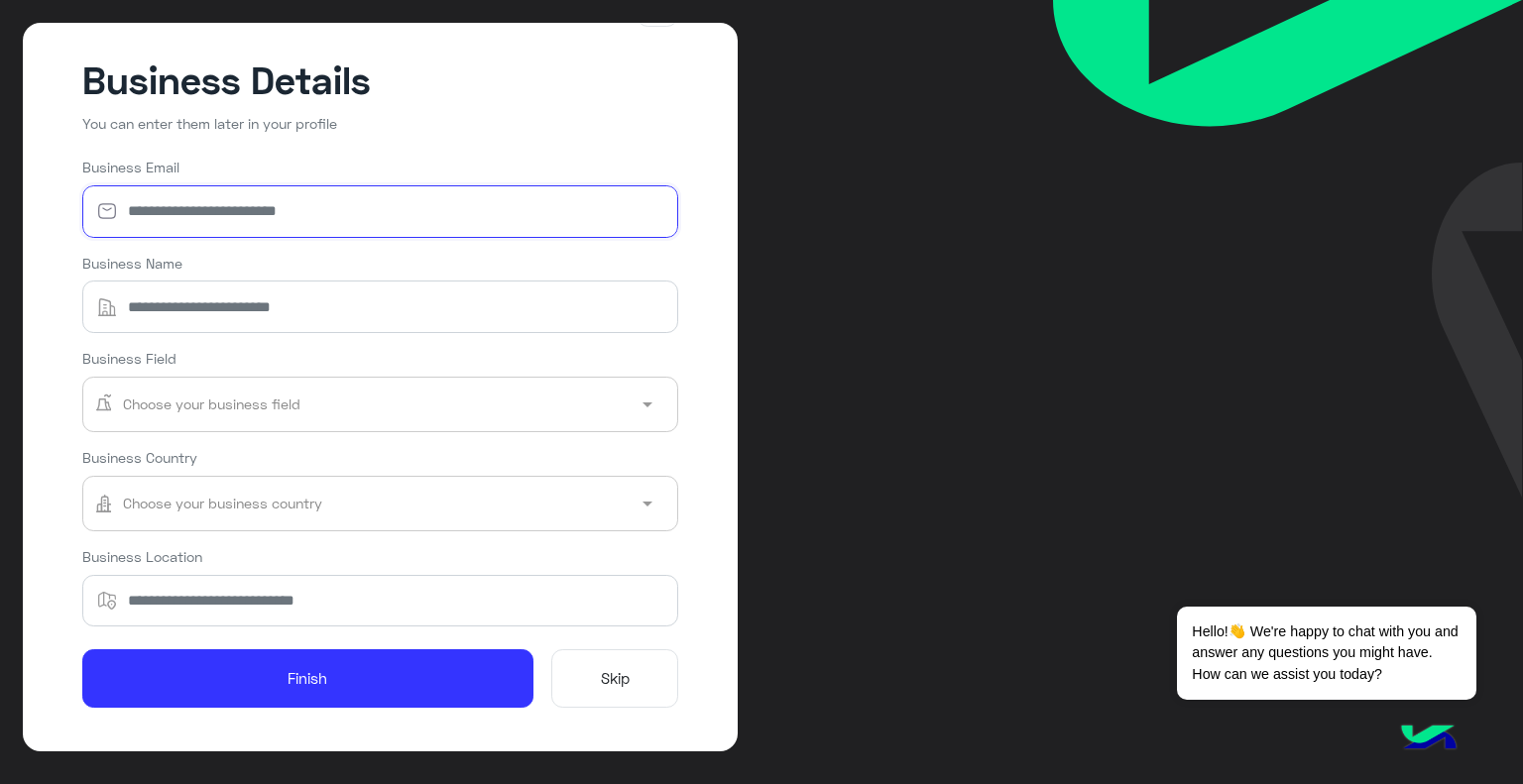 click on "Business Email" at bounding box center (381, 211) 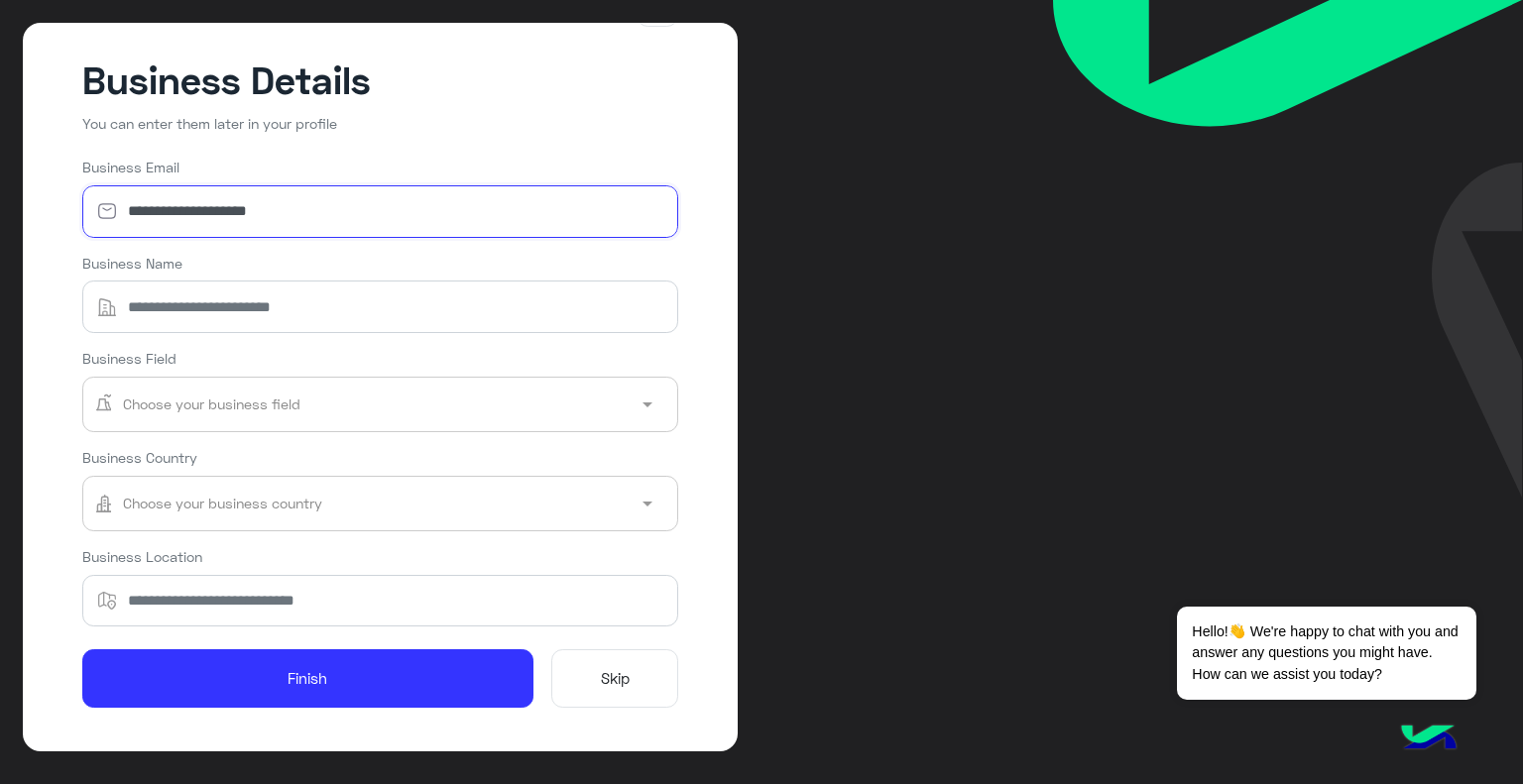 type on "**********" 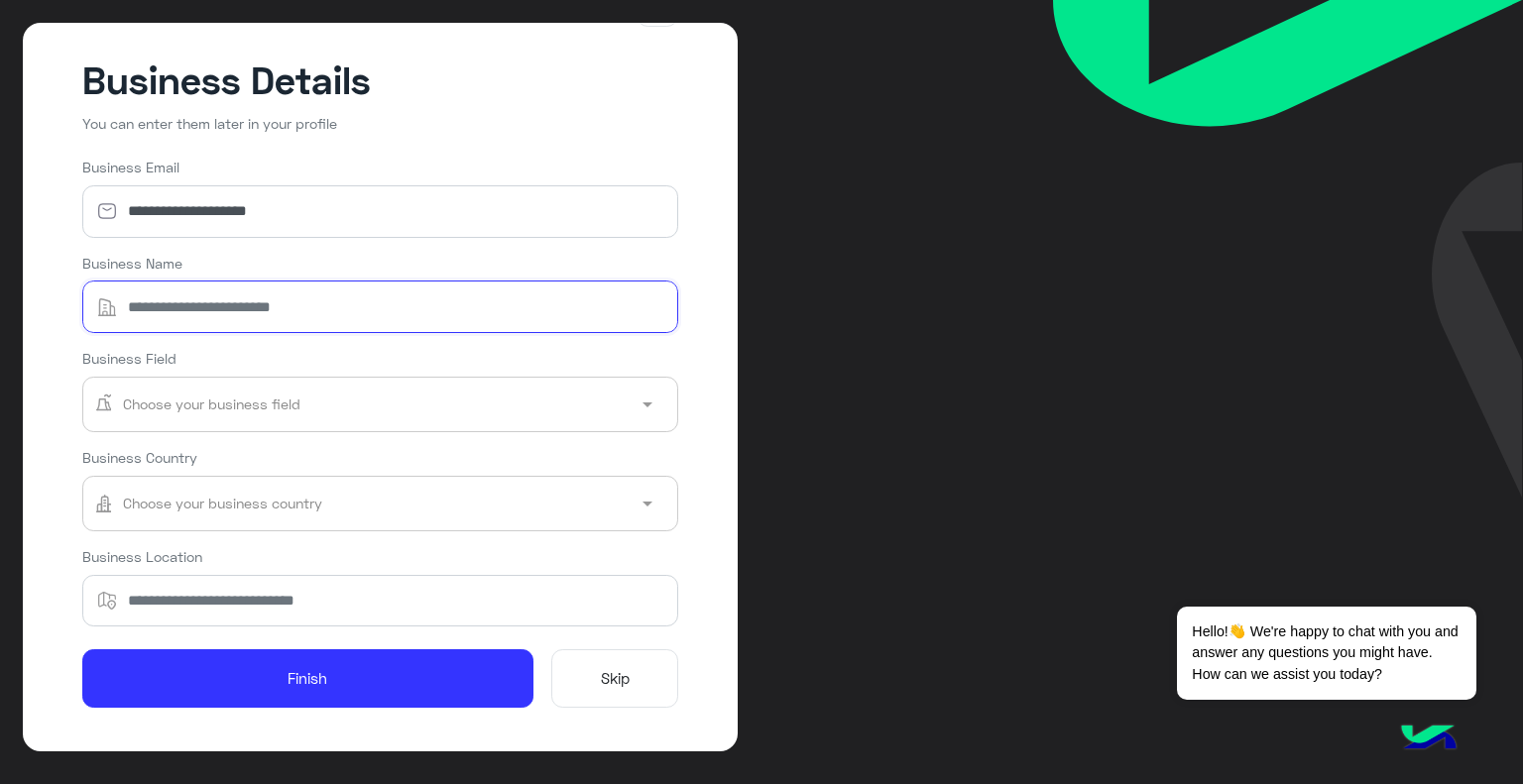 click on "Business Name" at bounding box center (381, 306) 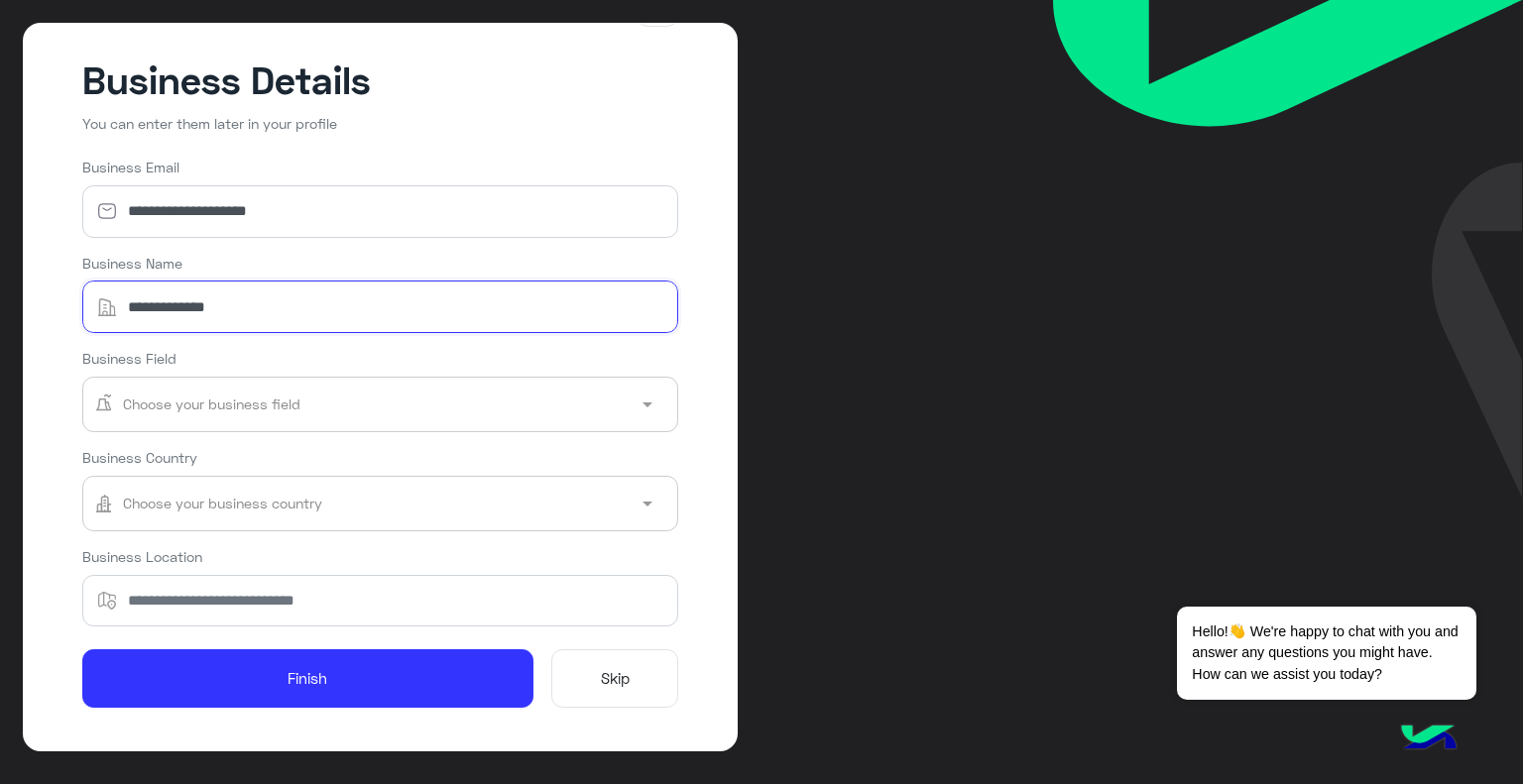 type on "**********" 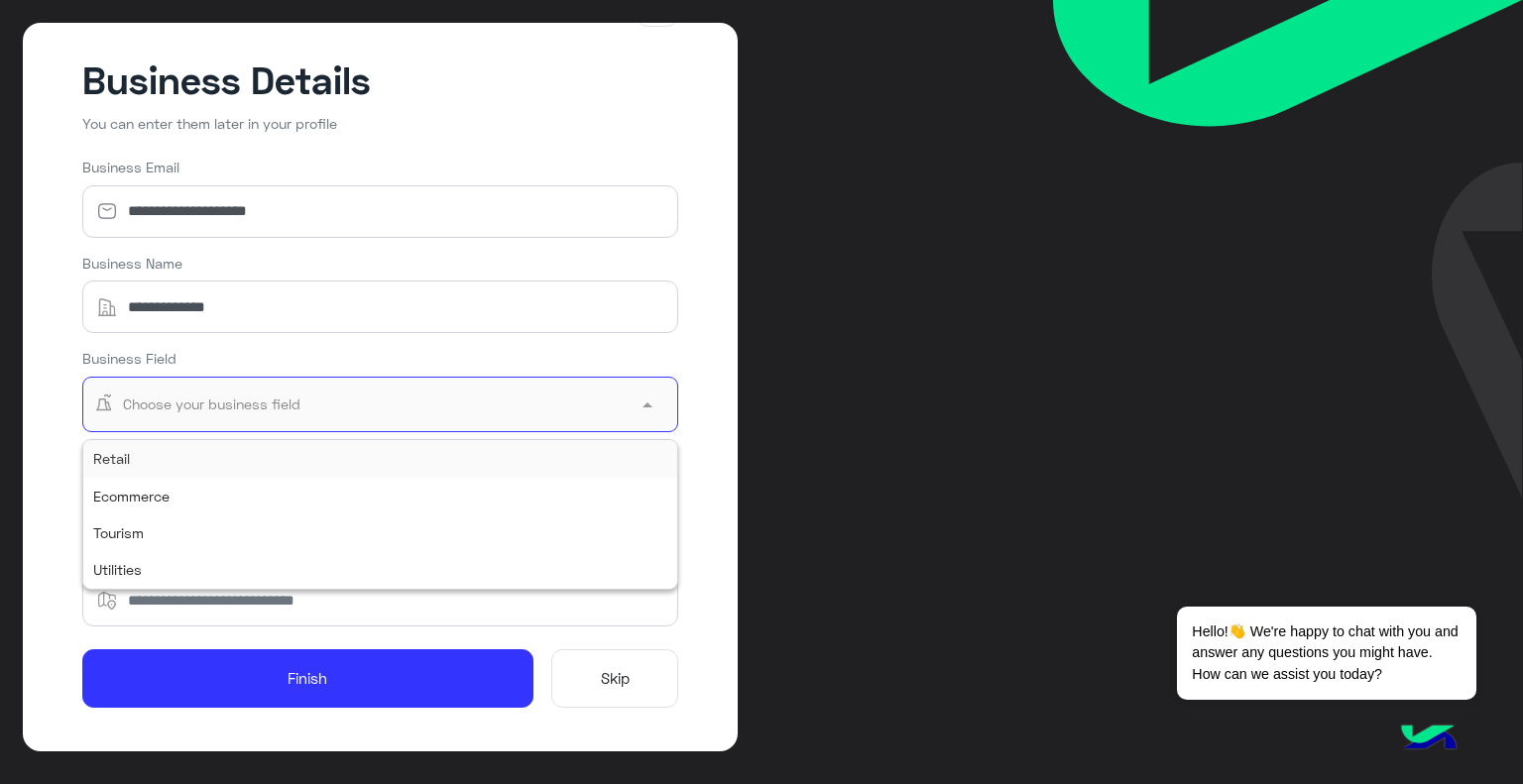 click 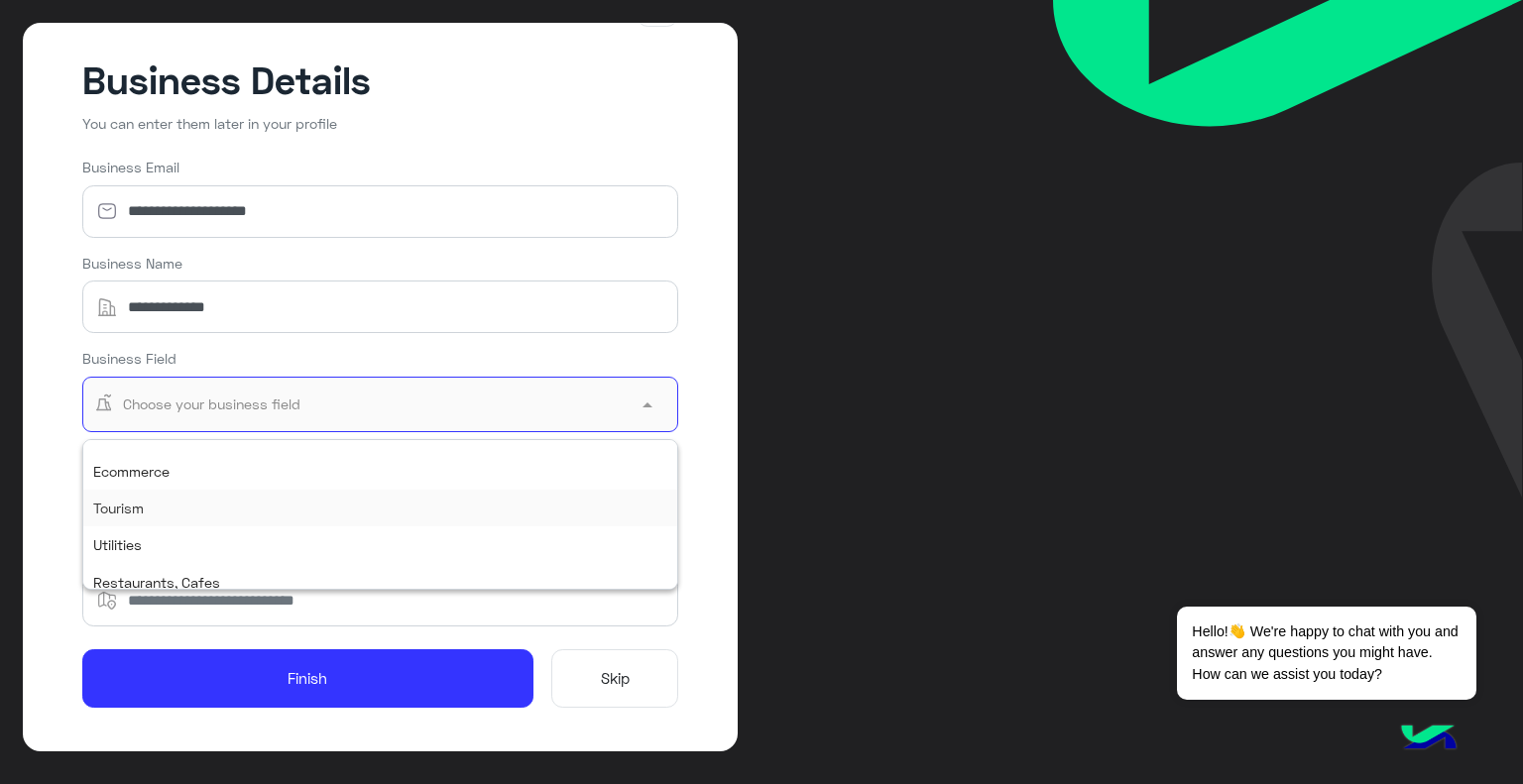 scroll, scrollTop: 0, scrollLeft: 0, axis: both 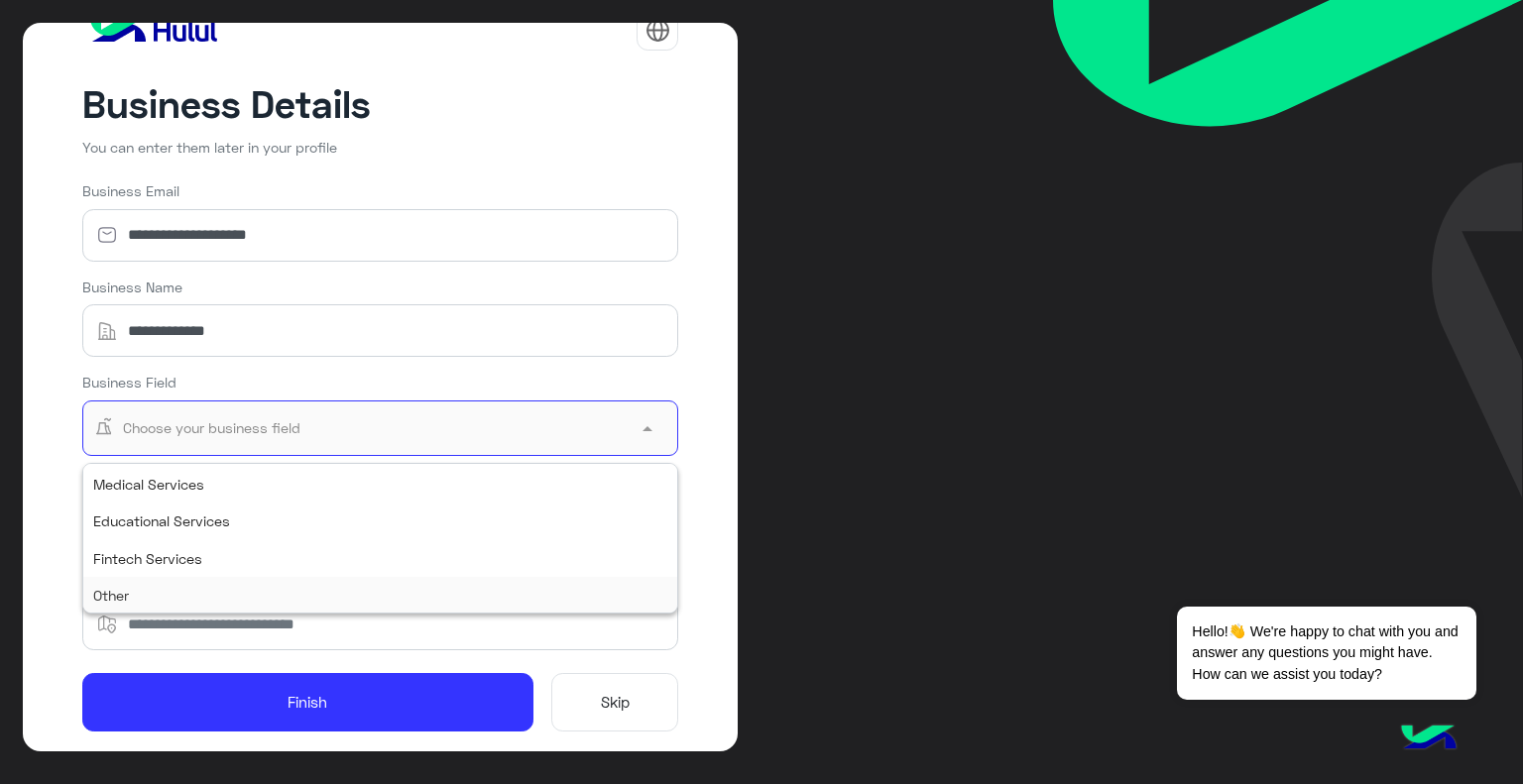 click on "Other" at bounding box center (381, 595) 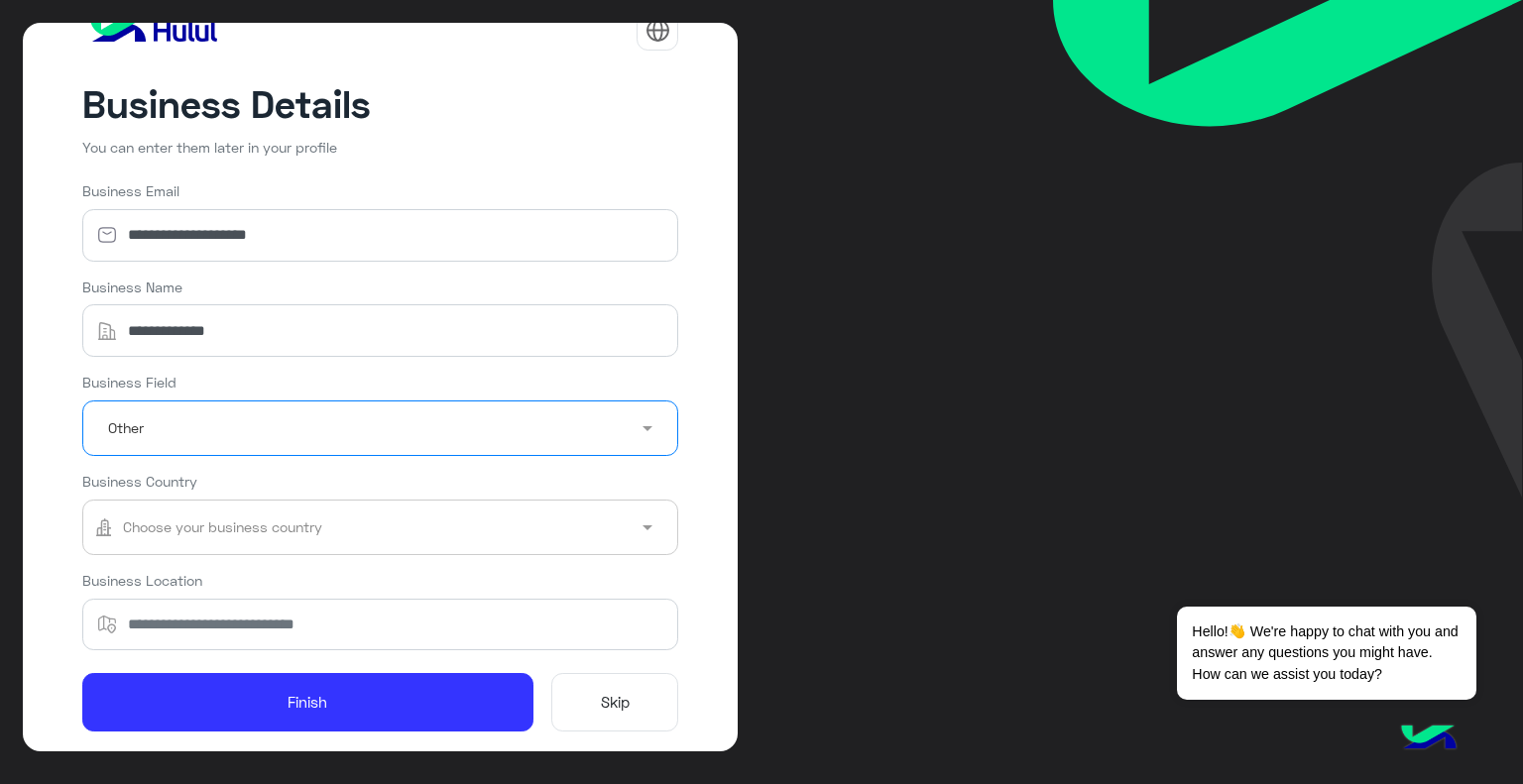 click 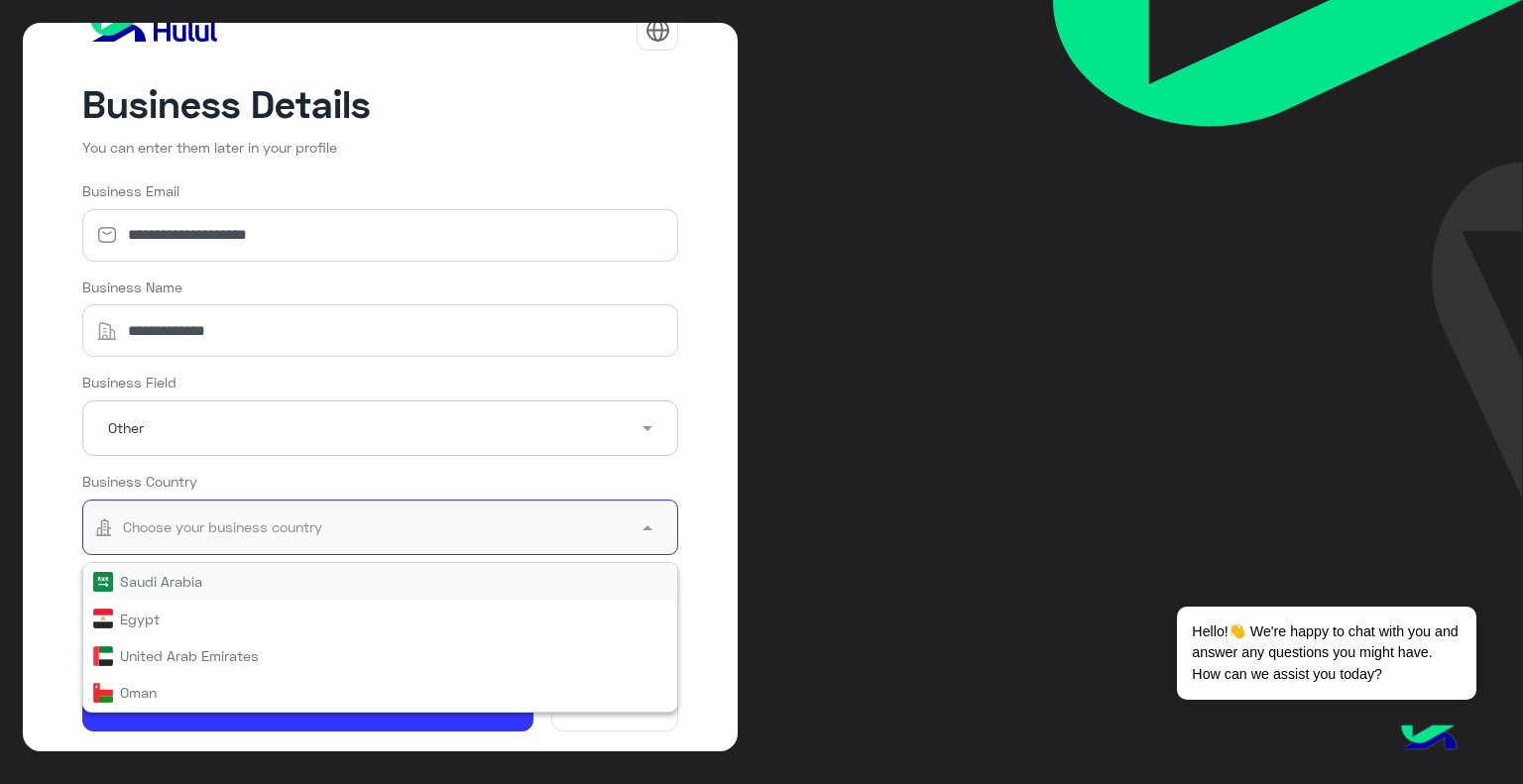 click on "Saudi Arabia" at bounding box center (161, 581) 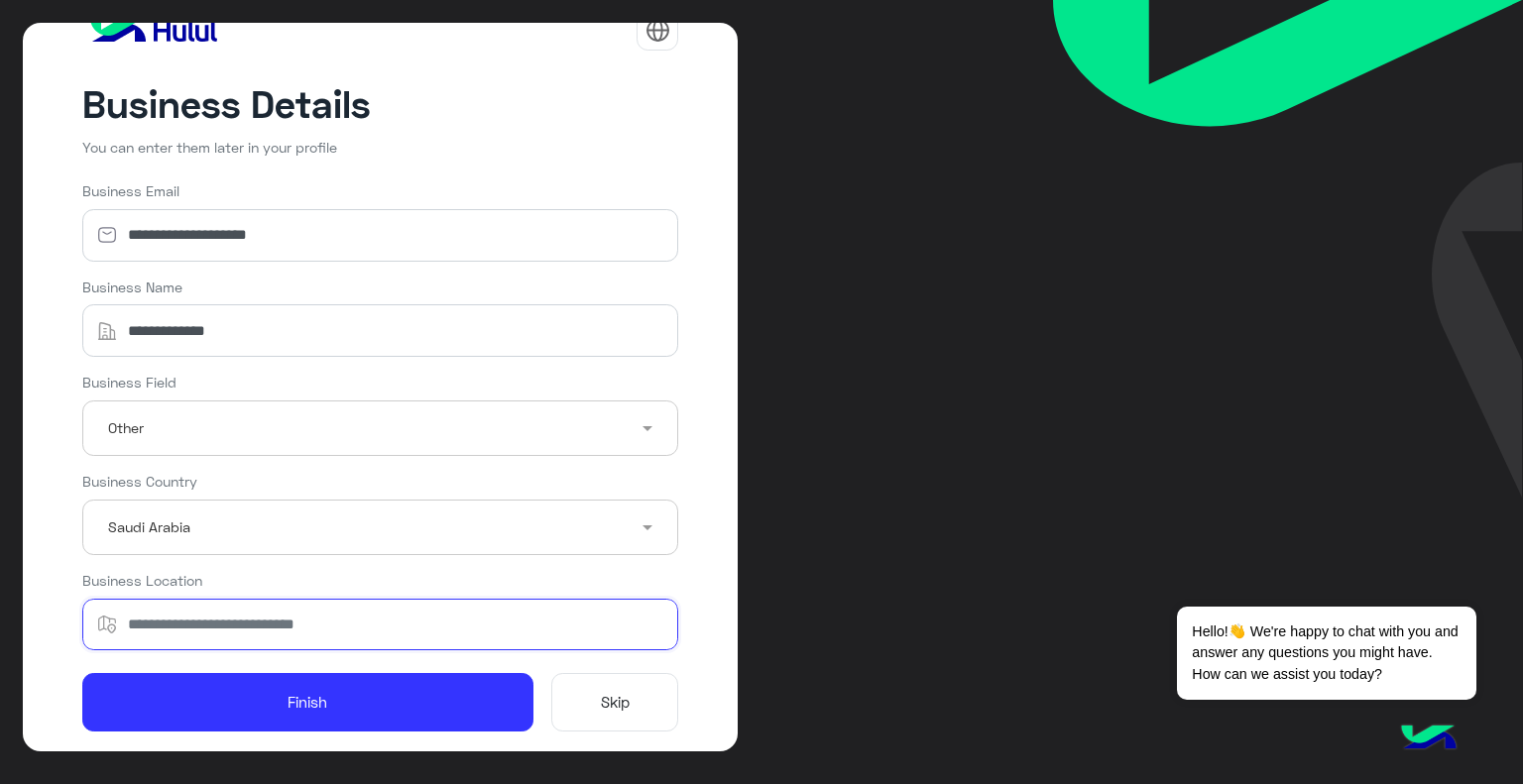 click on "Business Location" at bounding box center (381, 624) 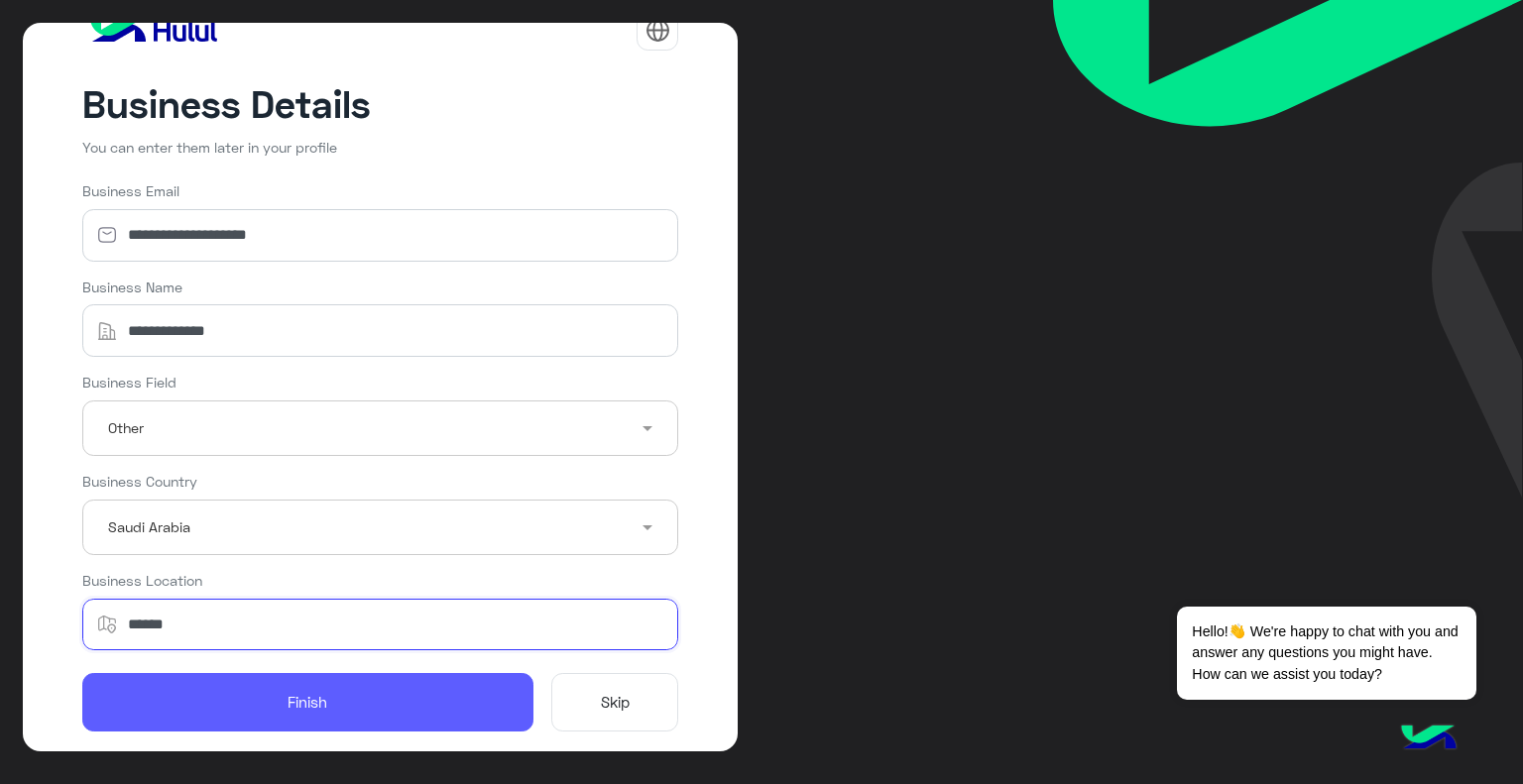 scroll, scrollTop: 59, scrollLeft: 0, axis: vertical 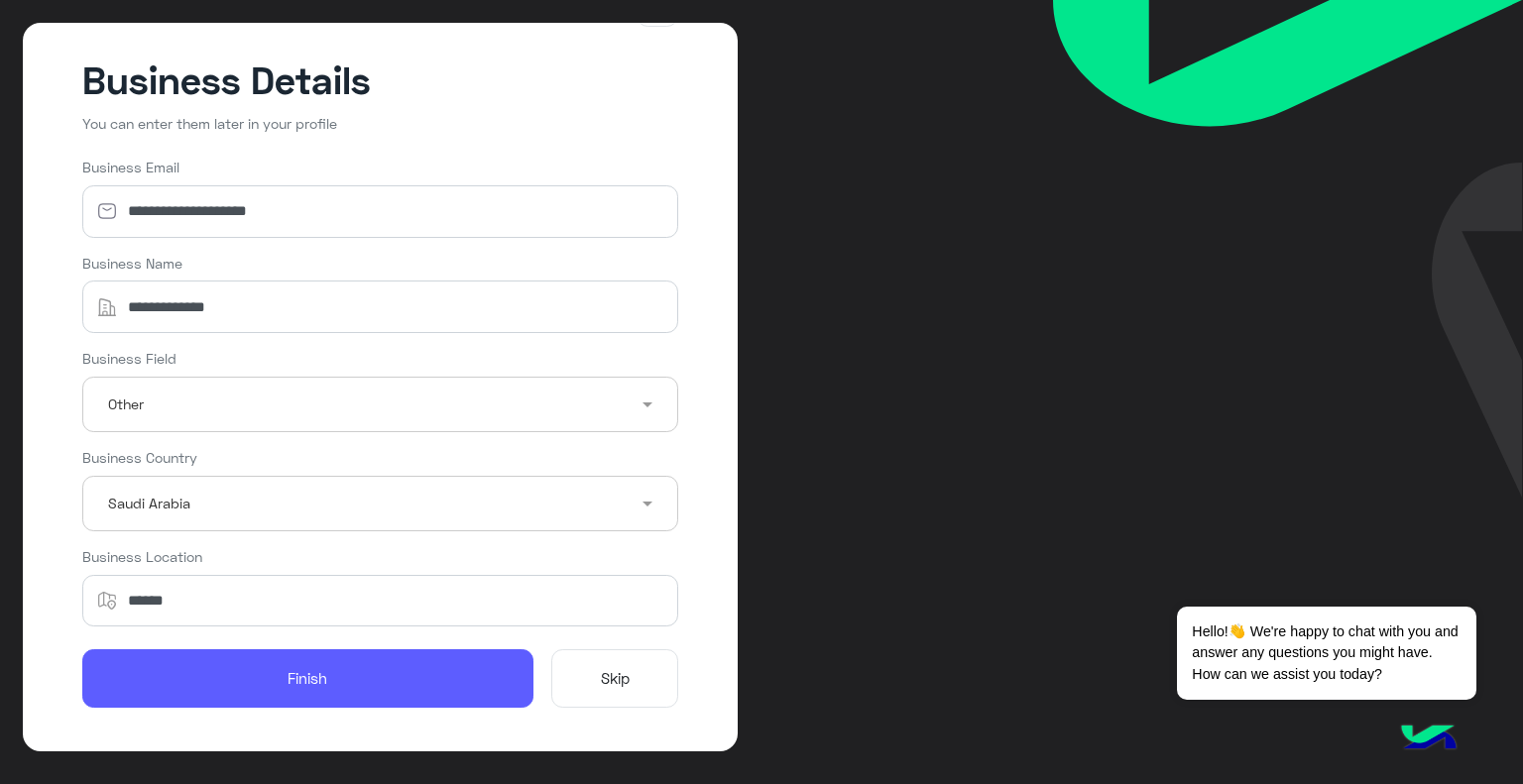 click on "Finish" 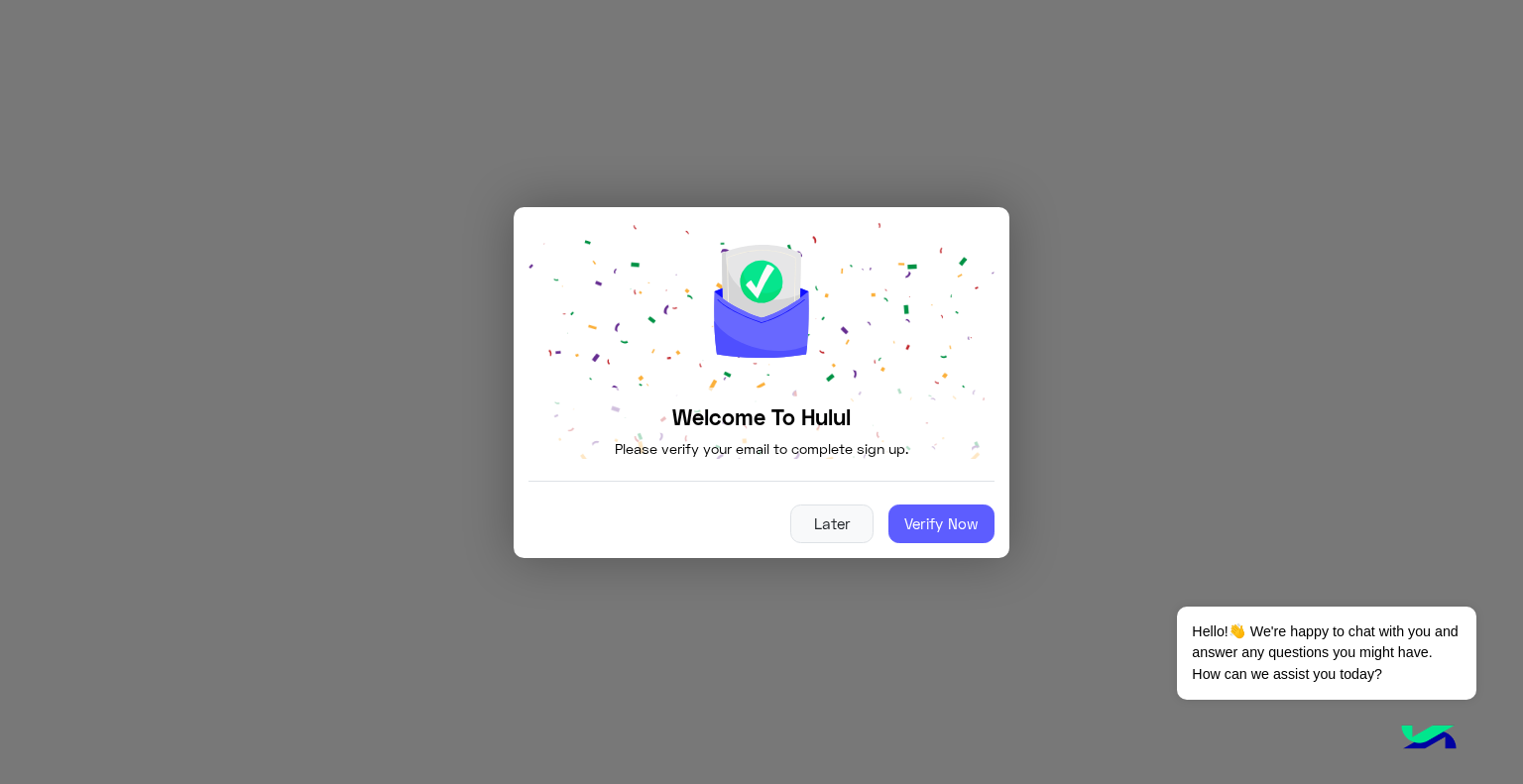 click on "Verify Now" 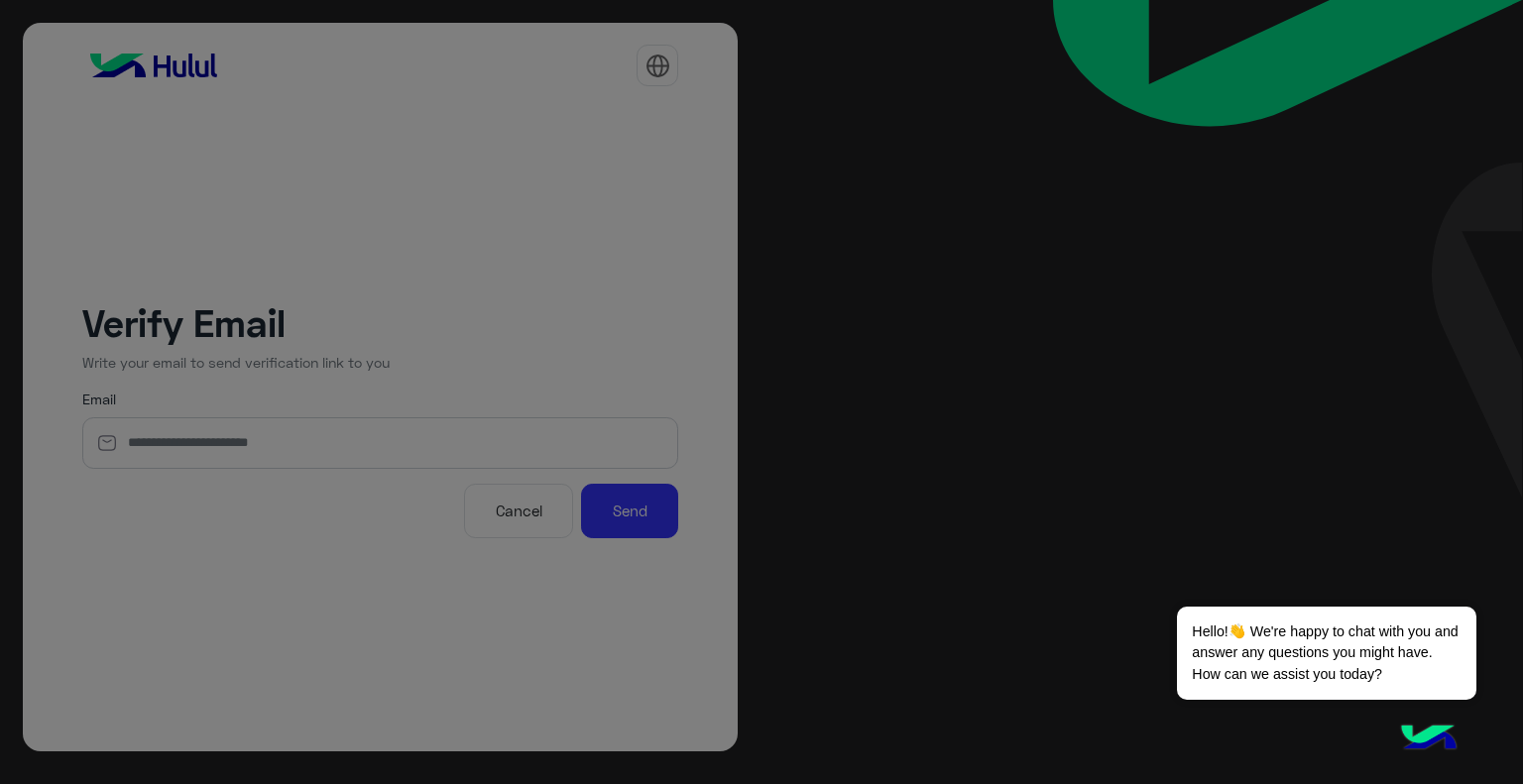 type on "**********" 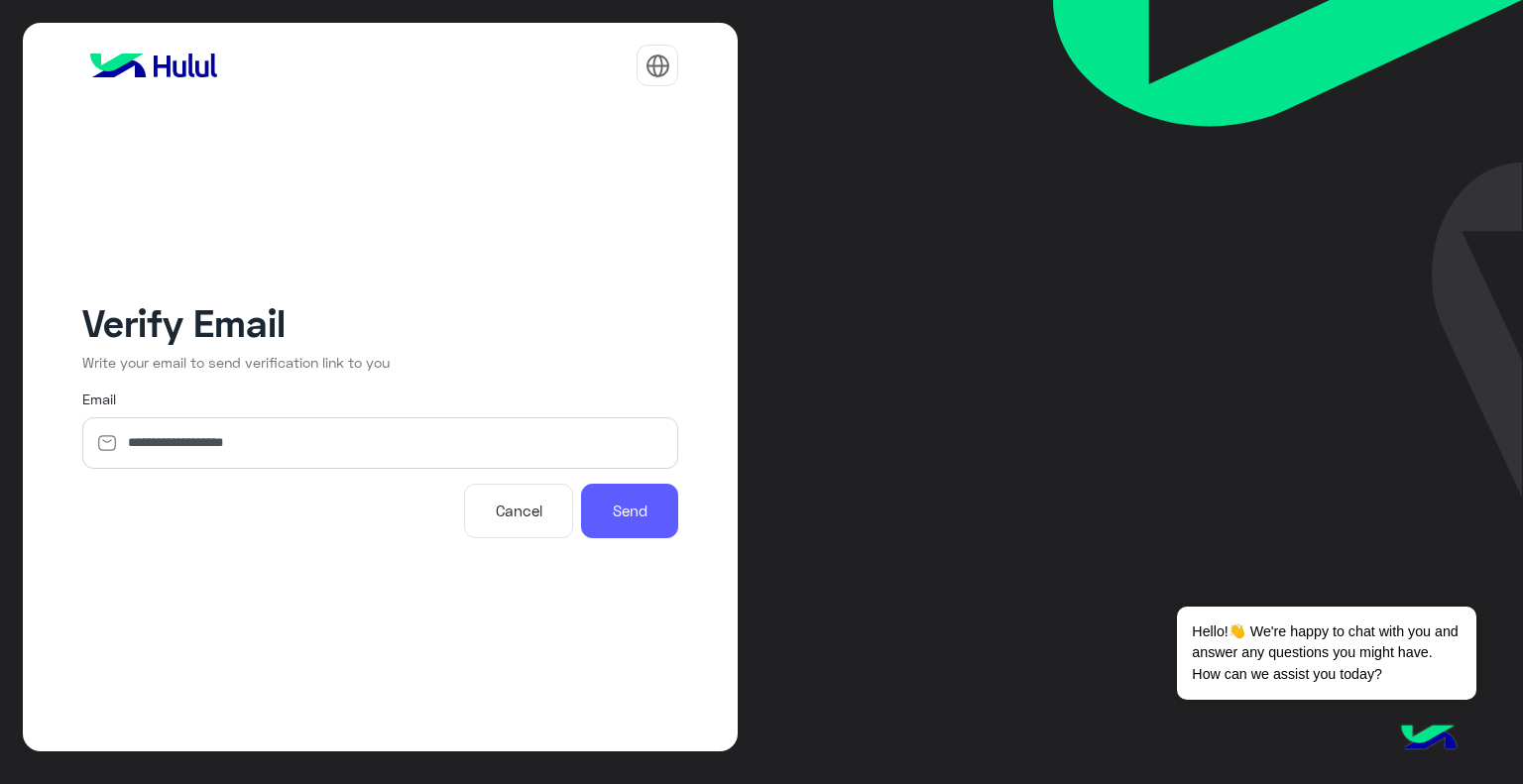 click on "Send" 